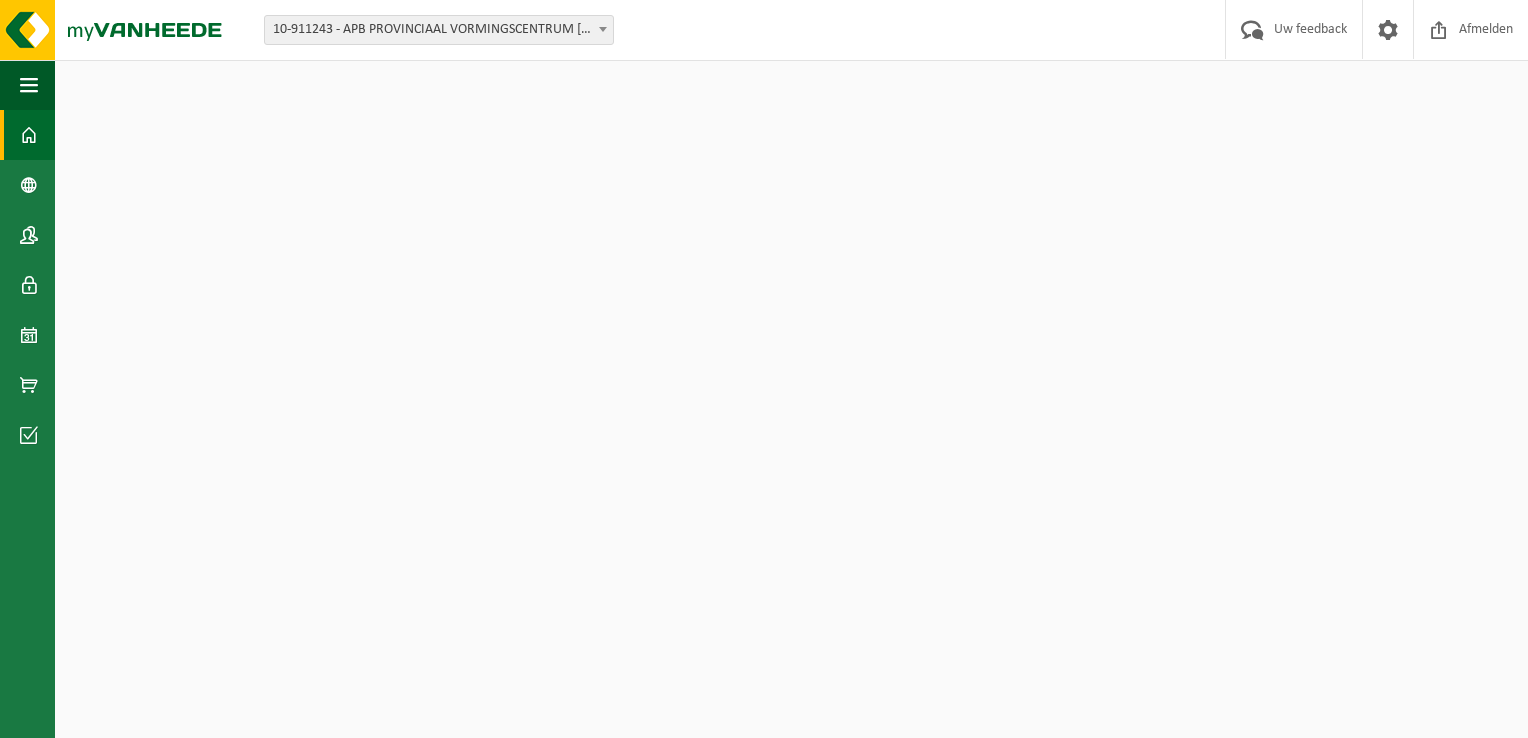 scroll, scrollTop: 0, scrollLeft: 0, axis: both 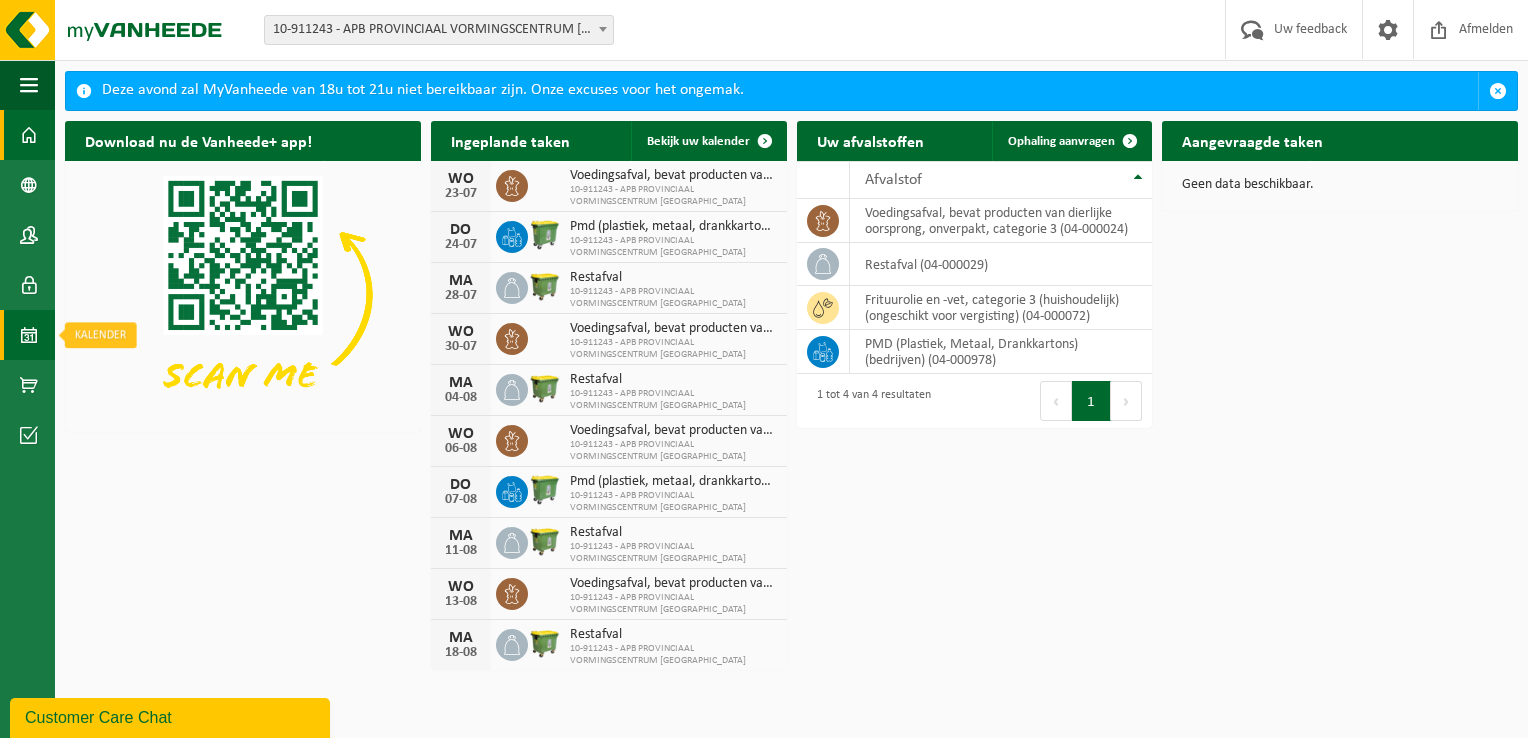 click at bounding box center (29, 335) 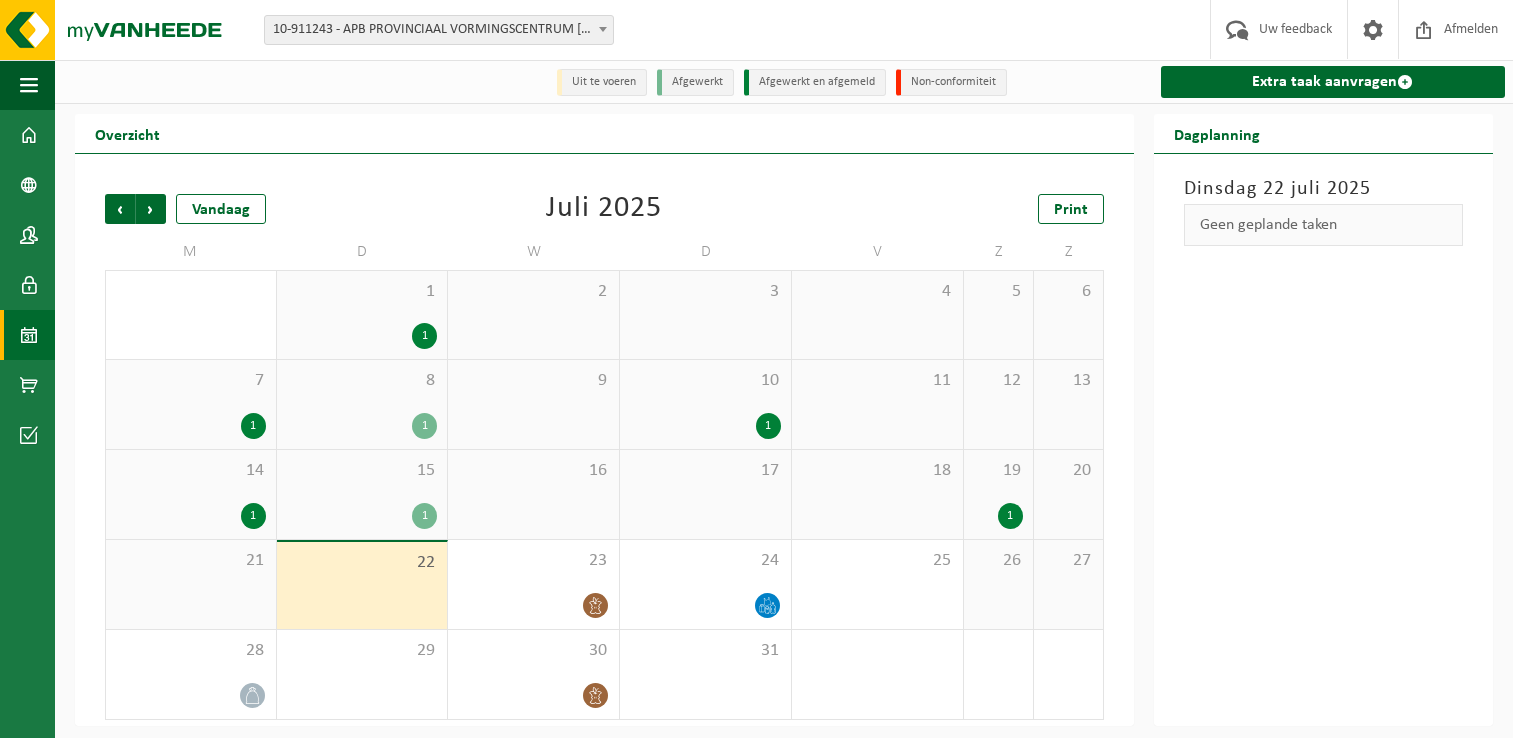 scroll, scrollTop: 0, scrollLeft: 0, axis: both 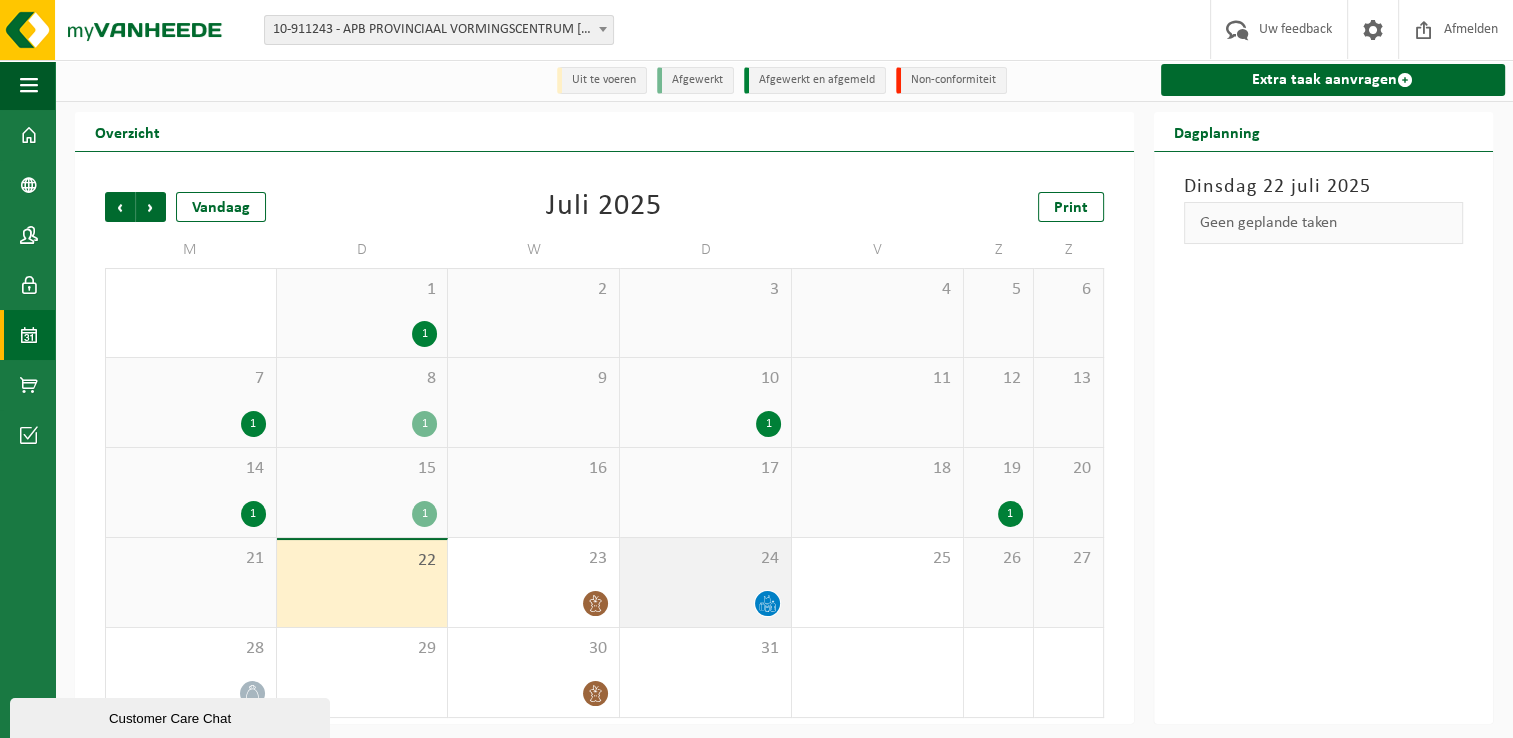 click 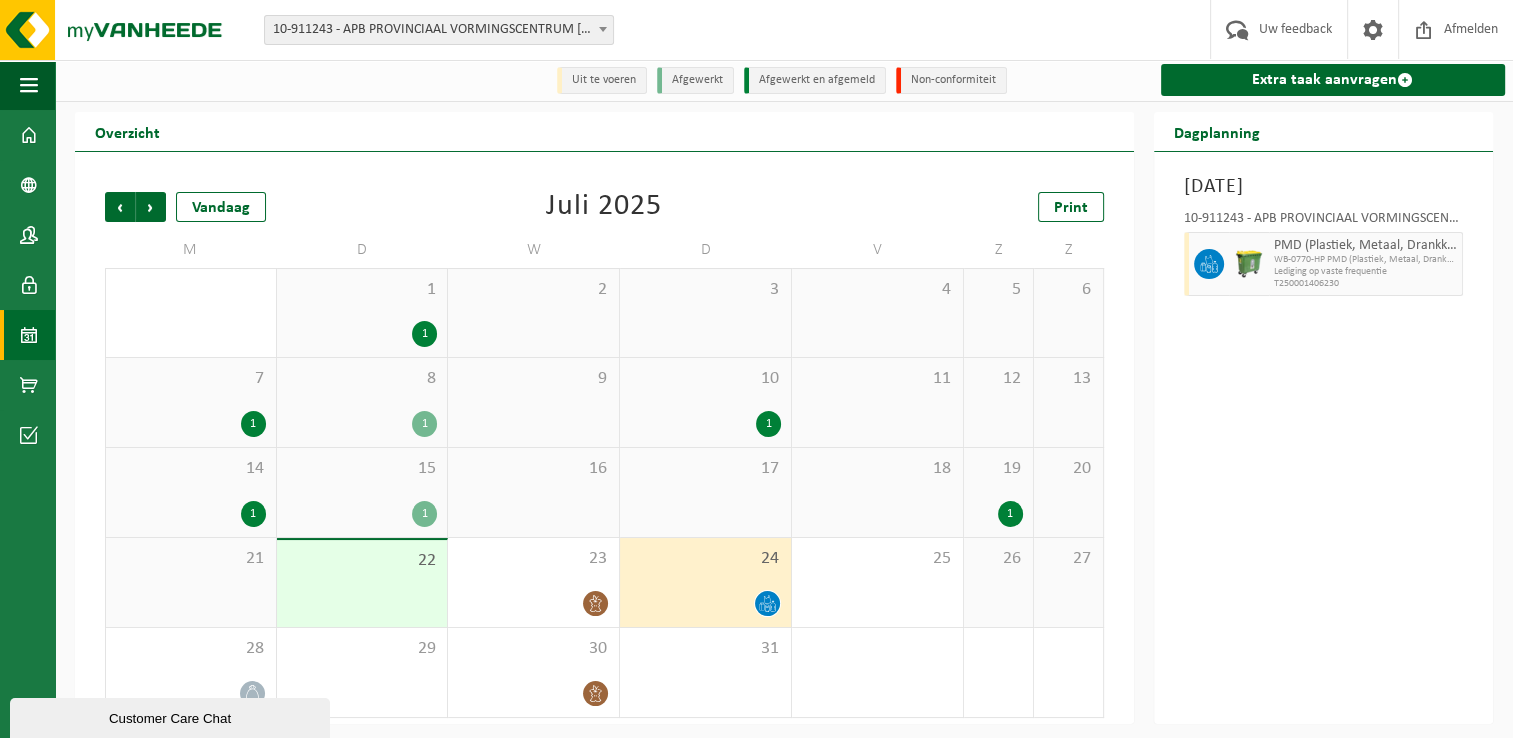 click on "1" at bounding box center [424, 334] 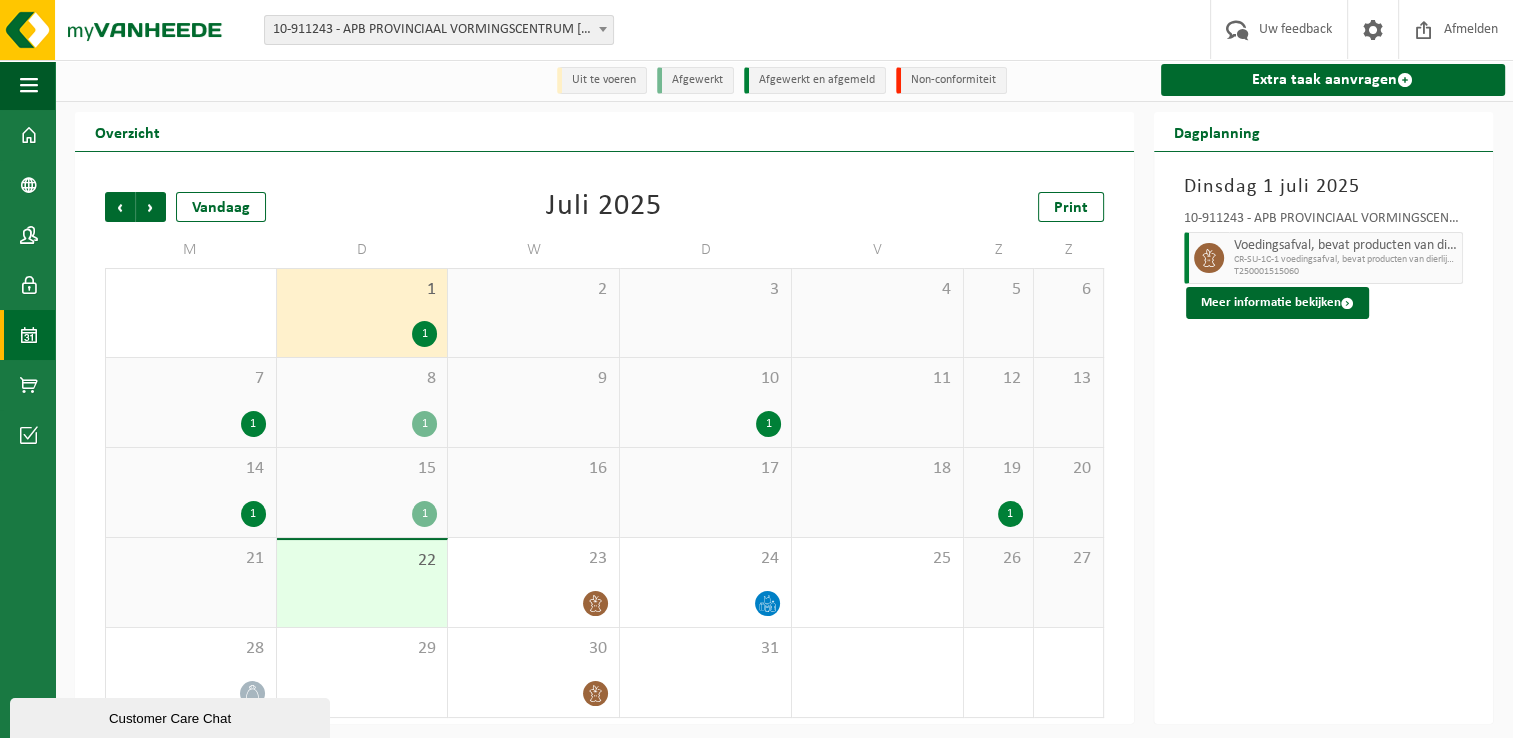 click on "1" at bounding box center (768, 424) 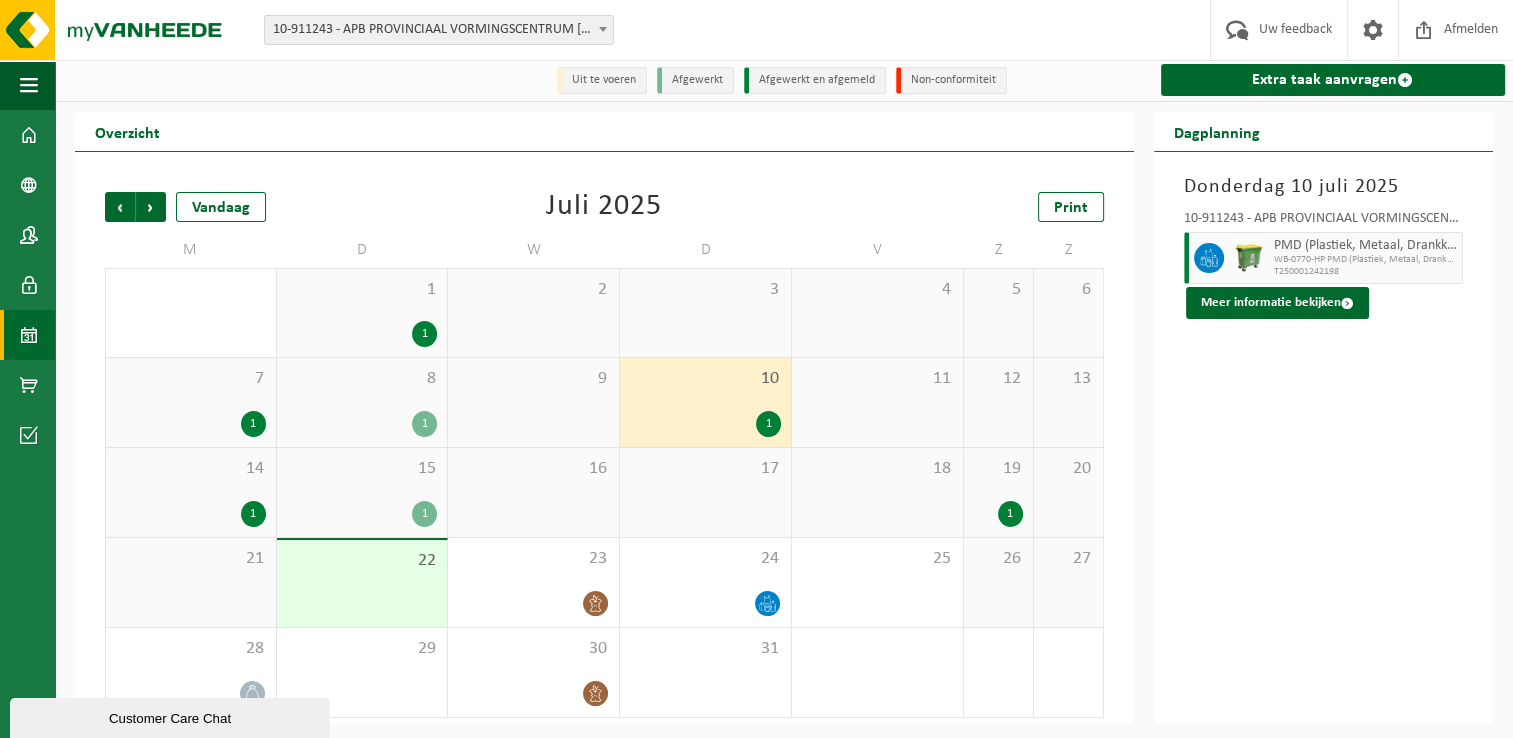 click on "1" at bounding box center (1010, 514) 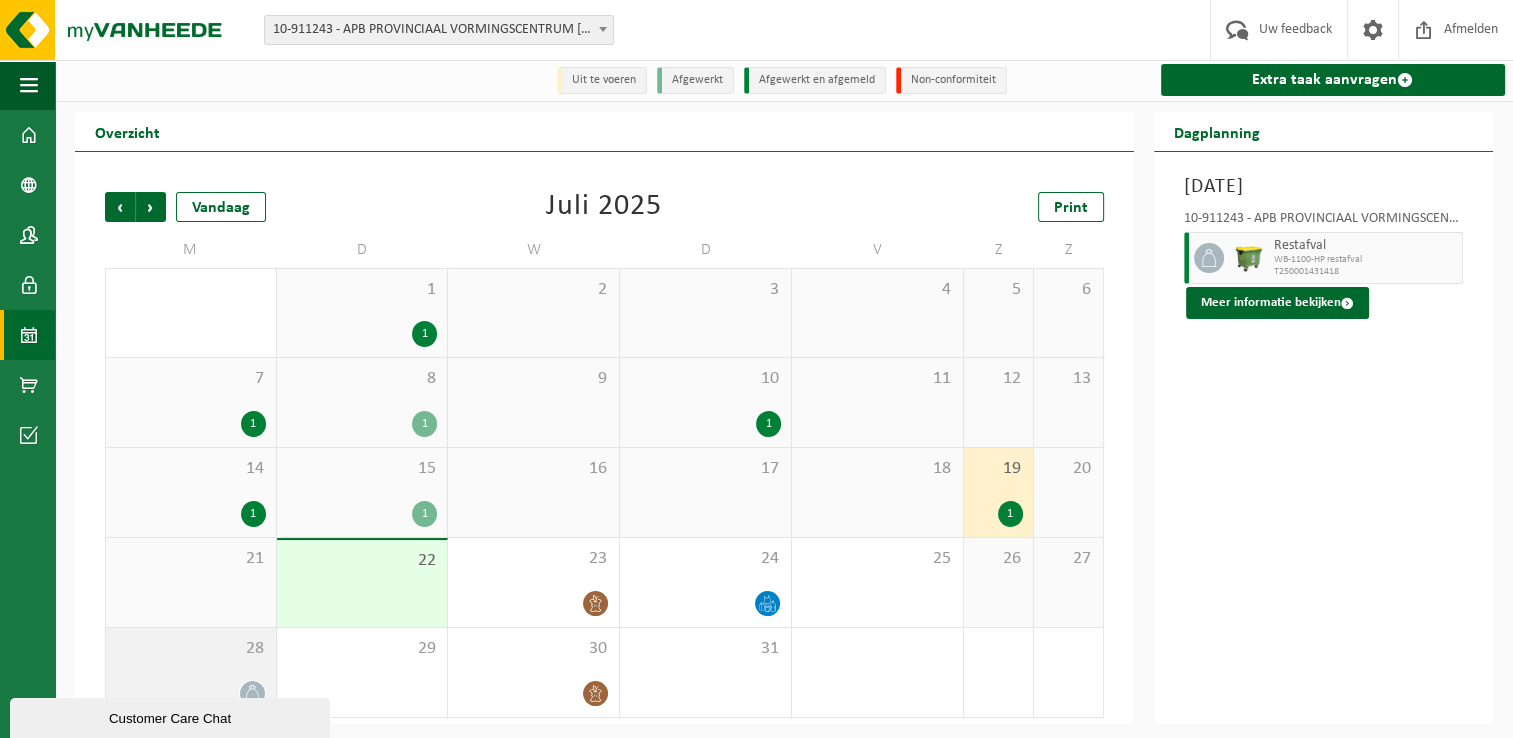 click 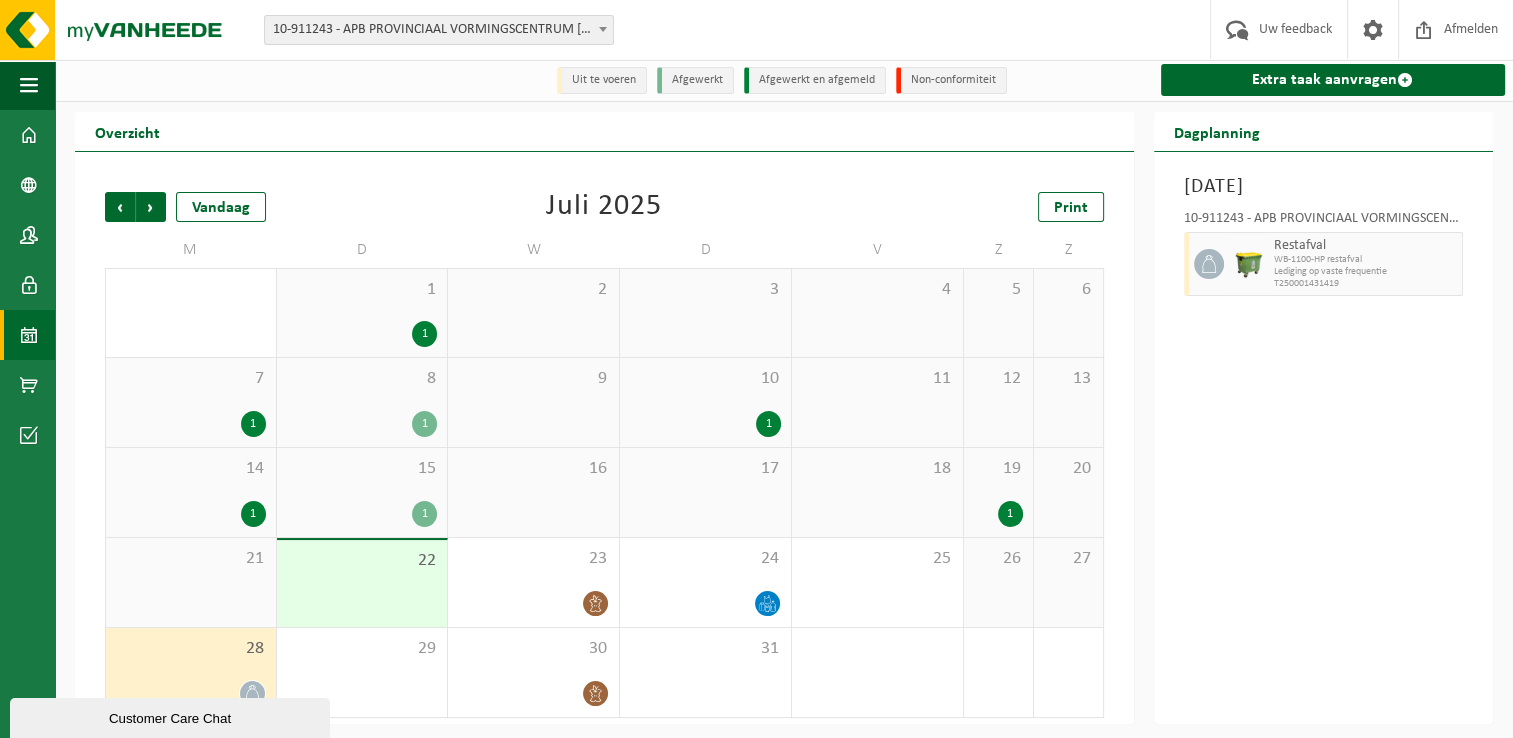 click 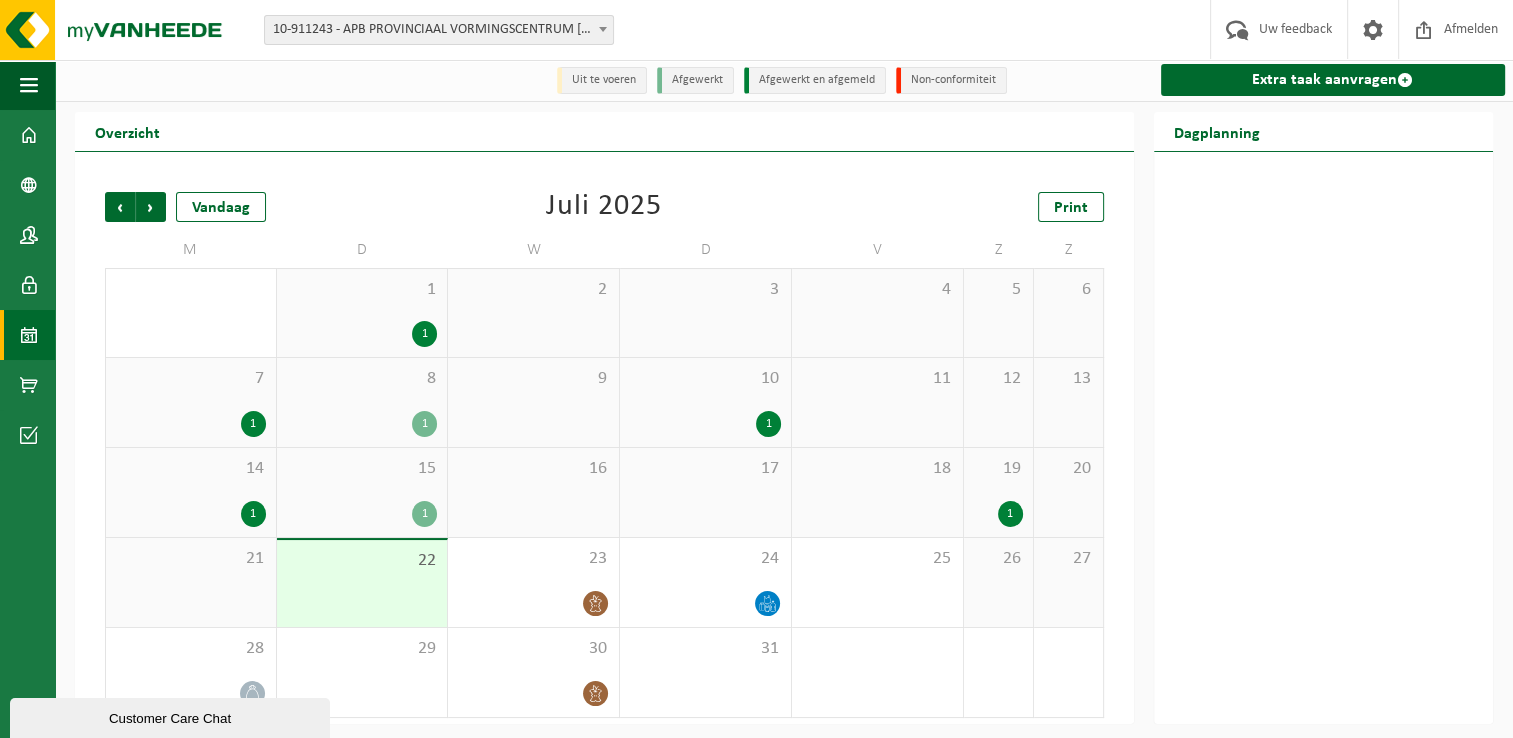 click on "1" at bounding box center (1010, 514) 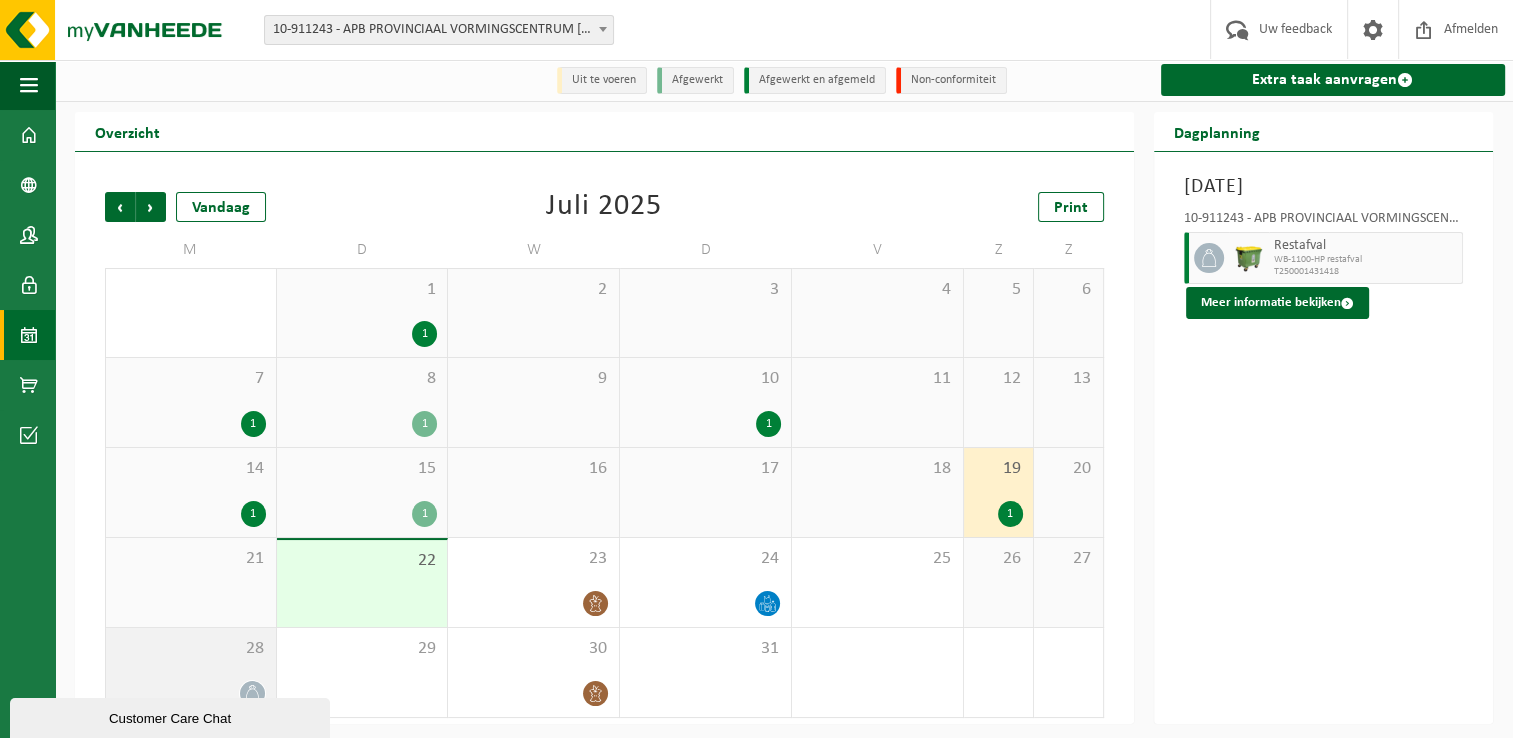 click 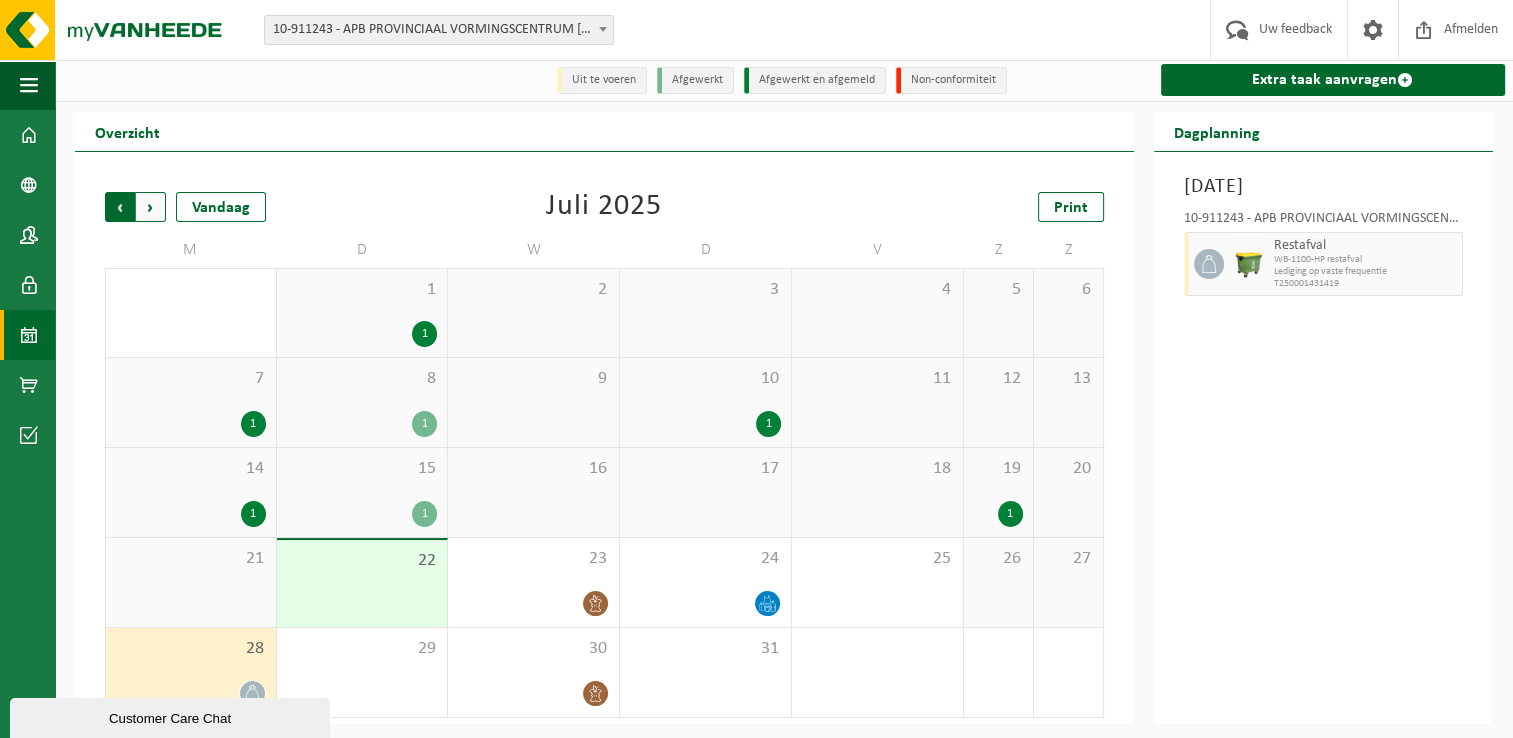 click on "Volgende" at bounding box center [151, 207] 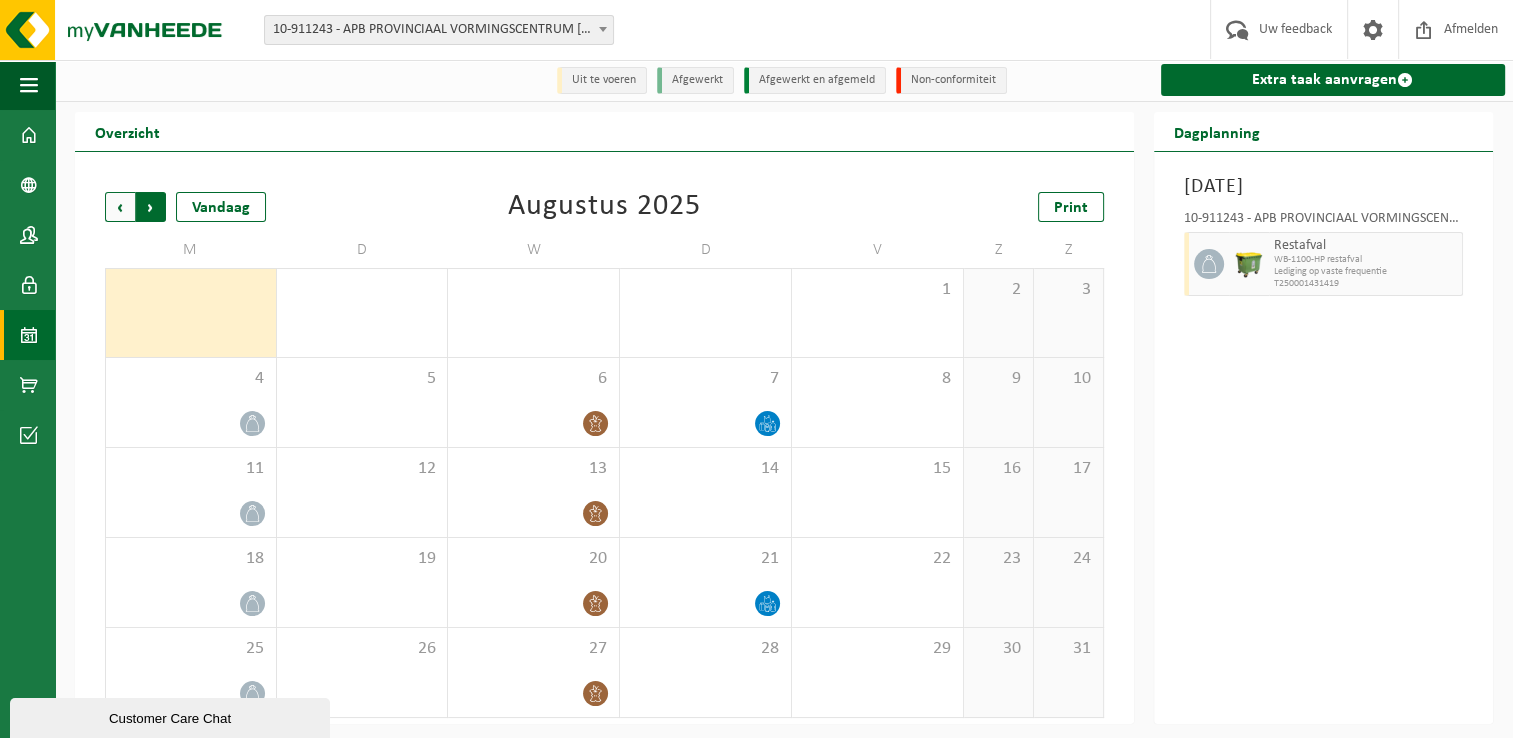 click on "Vorige" at bounding box center [120, 207] 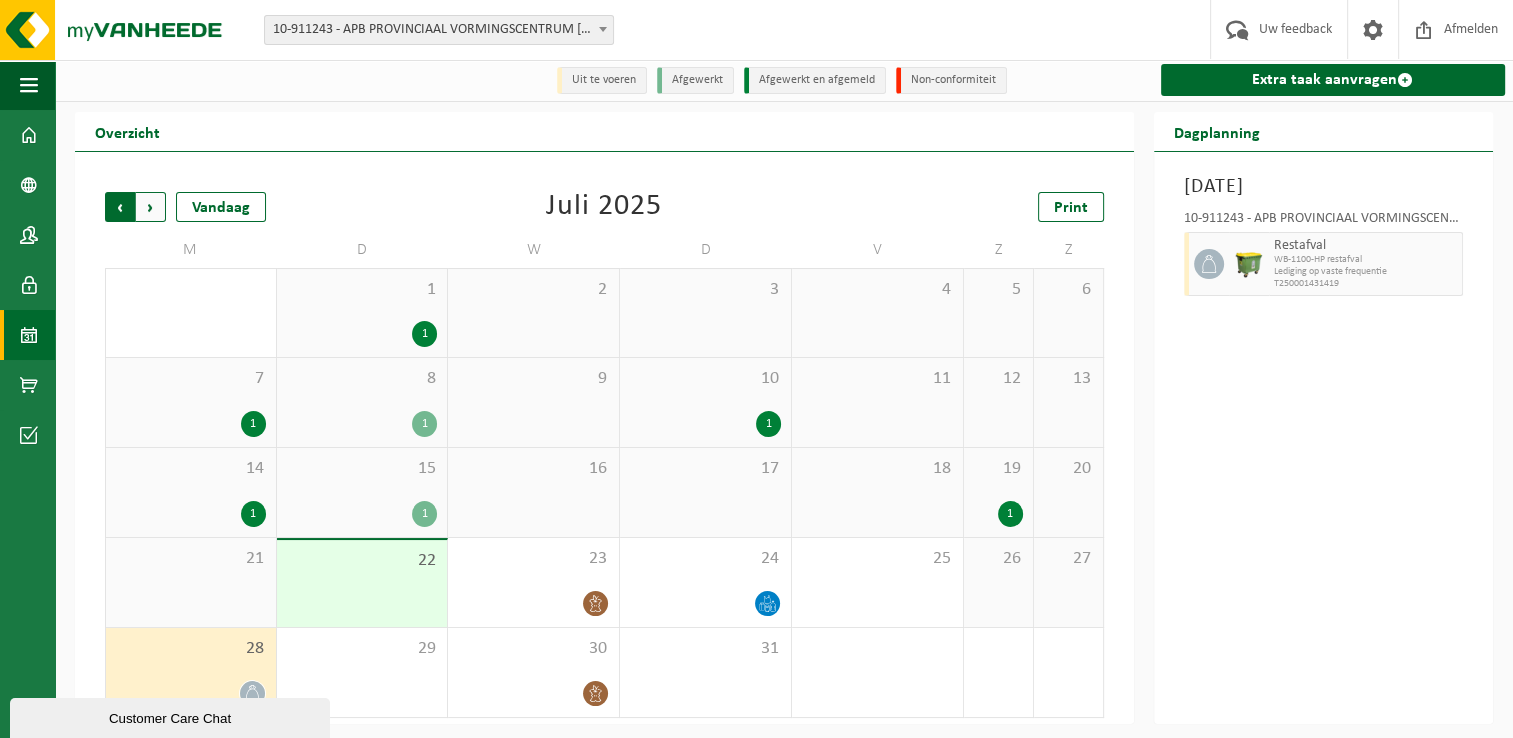 click on "Volgende" at bounding box center (151, 207) 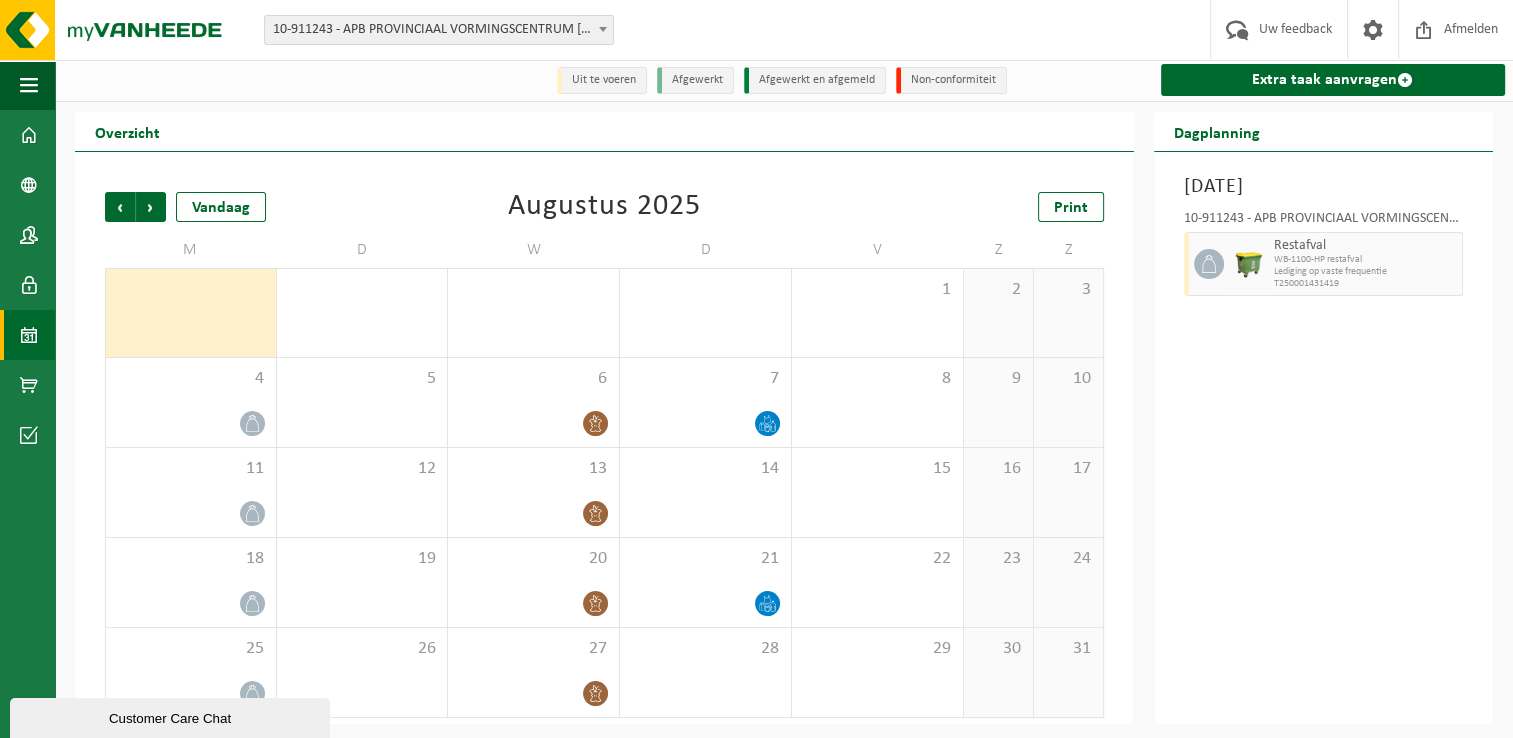 click on "Volgende" at bounding box center [151, 207] 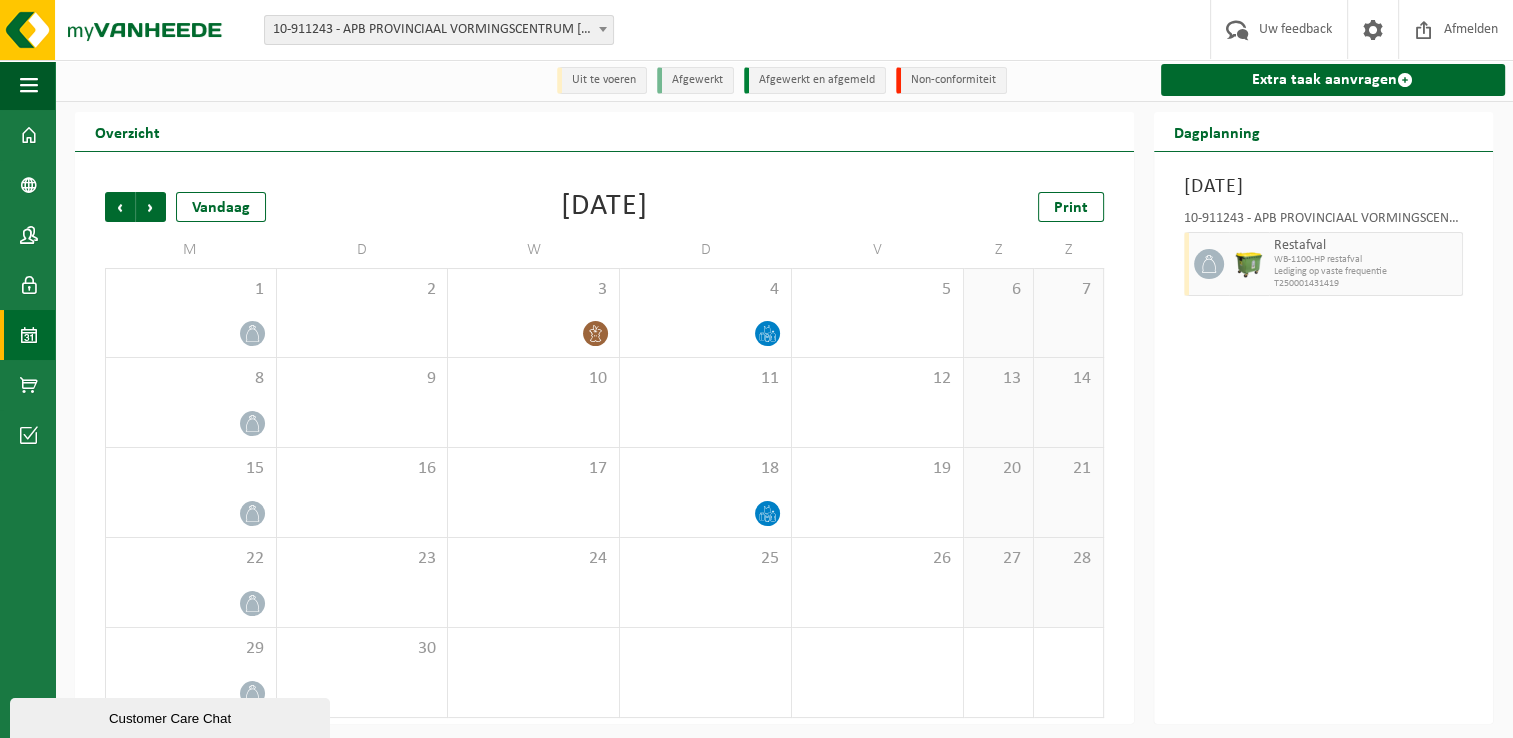 click on "Volgende" at bounding box center (151, 207) 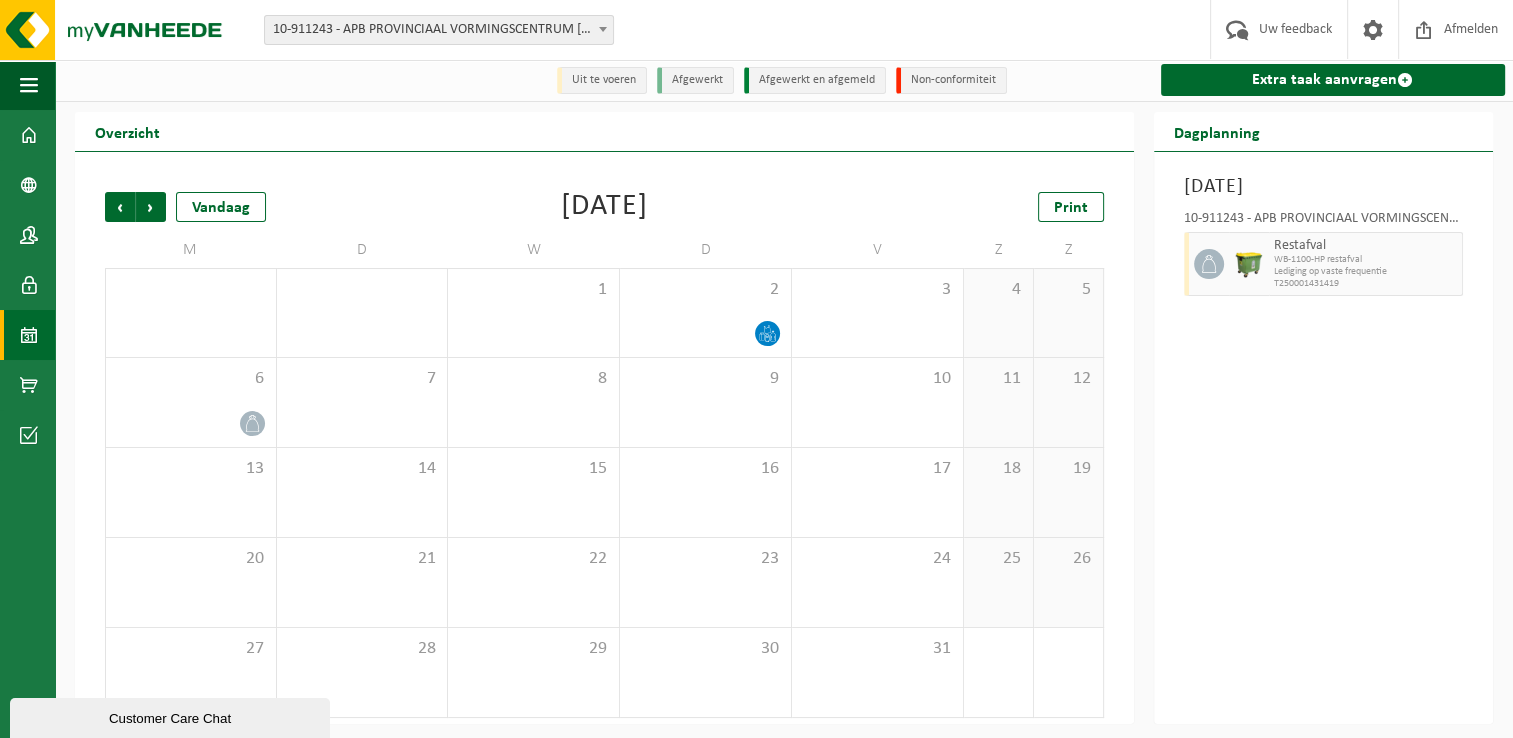 click on "Volgende" at bounding box center [151, 207] 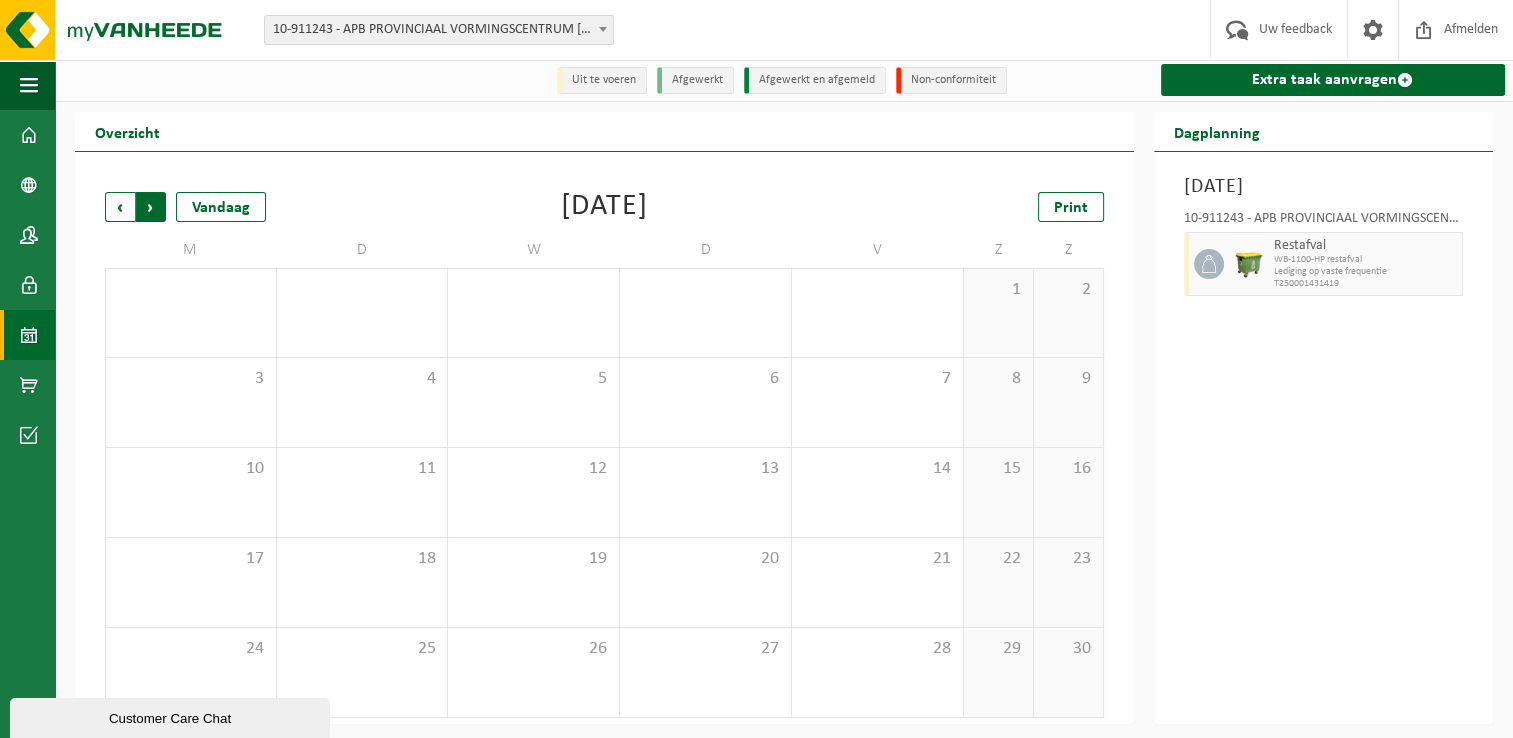 click on "Vorige" at bounding box center [120, 207] 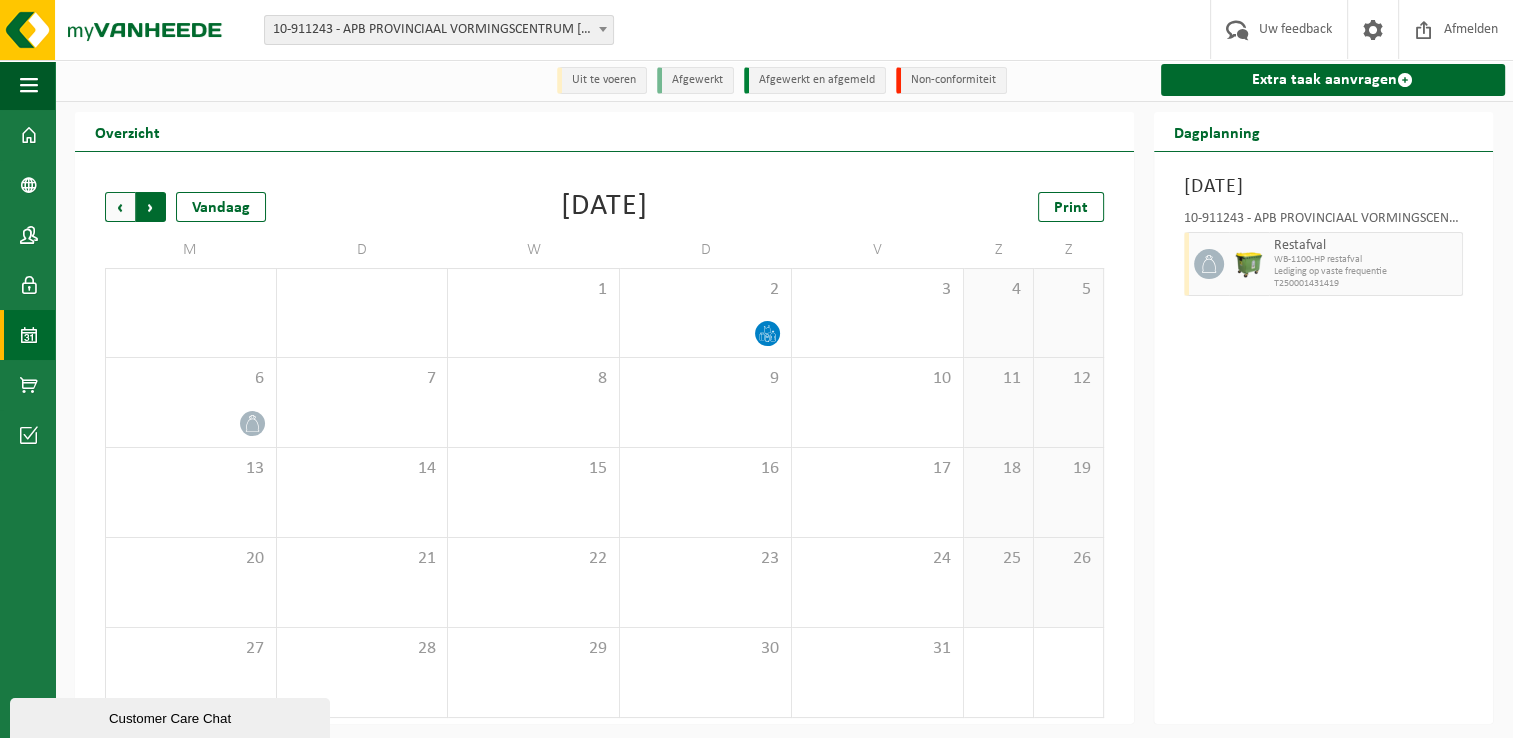 click on "Vorige" at bounding box center [120, 207] 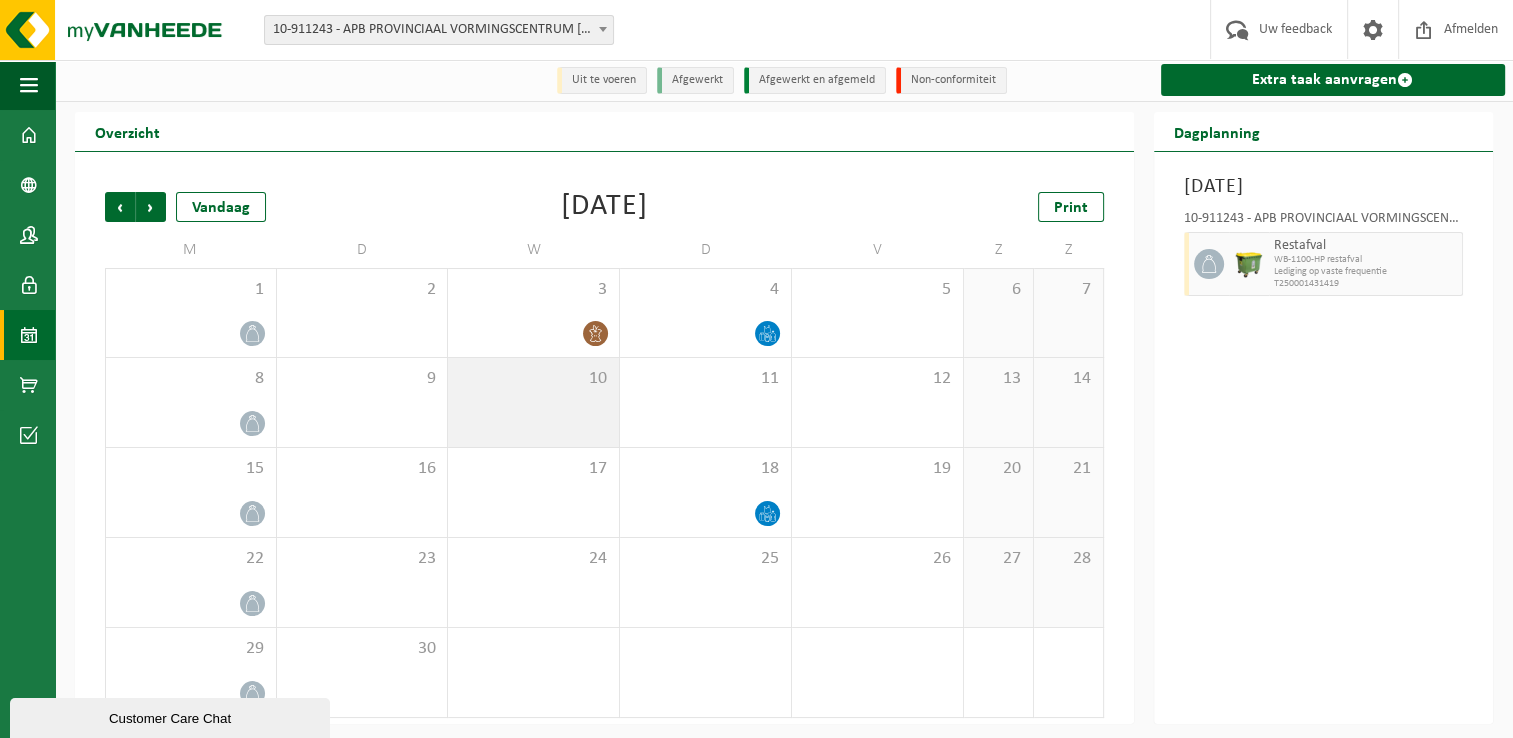 click on "10" at bounding box center [533, 402] 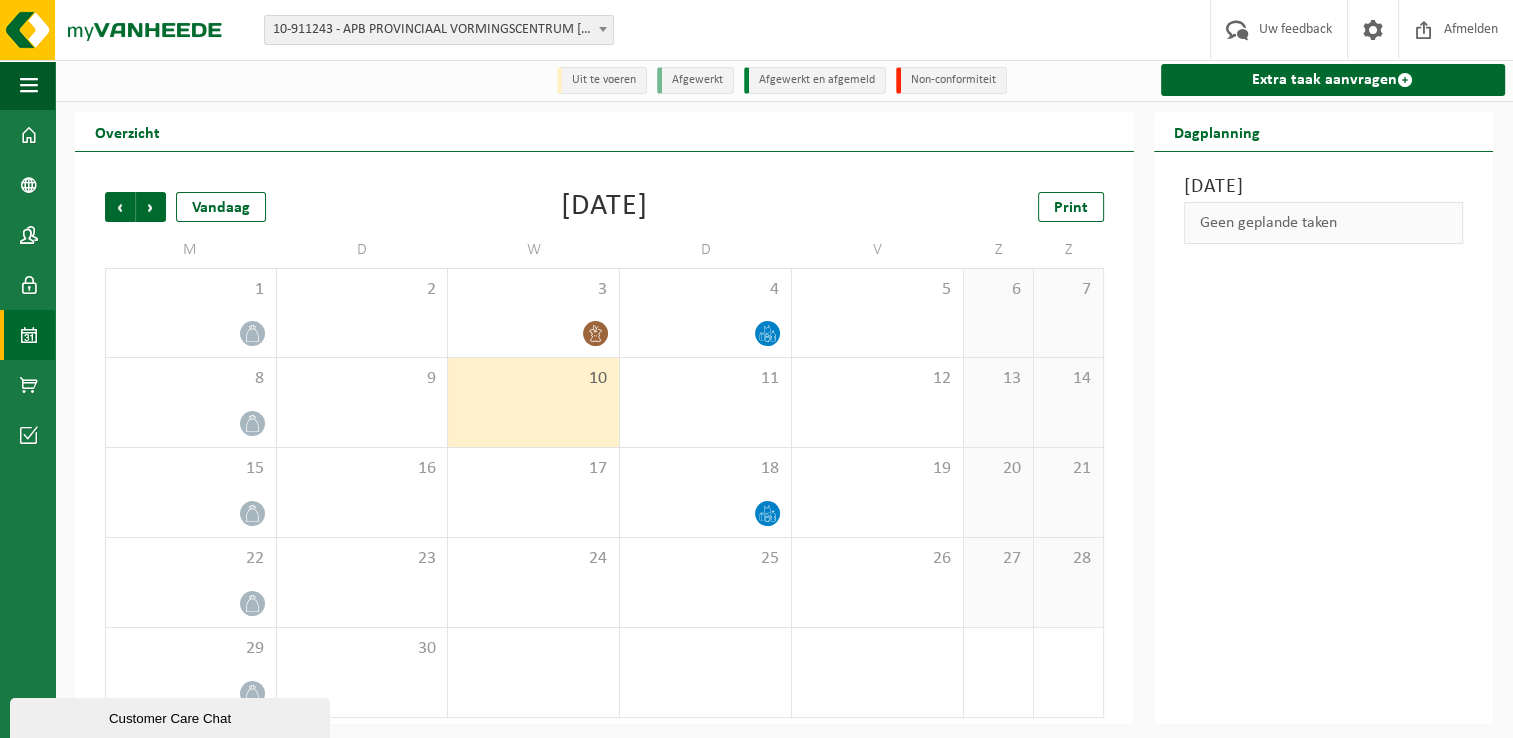 click on "Geen geplande taken" at bounding box center (1324, 223) 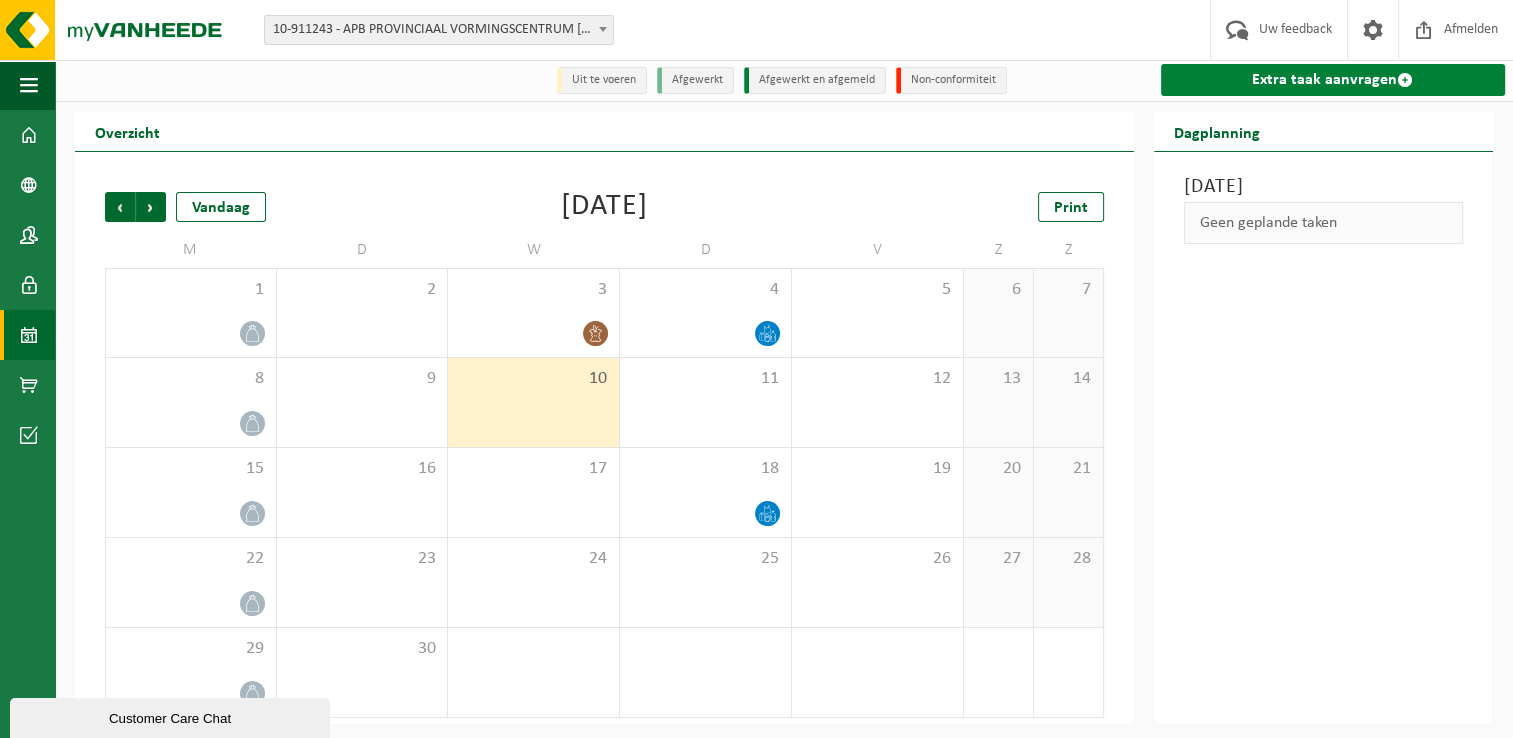 click on "Extra taak aanvragen" at bounding box center [1333, 80] 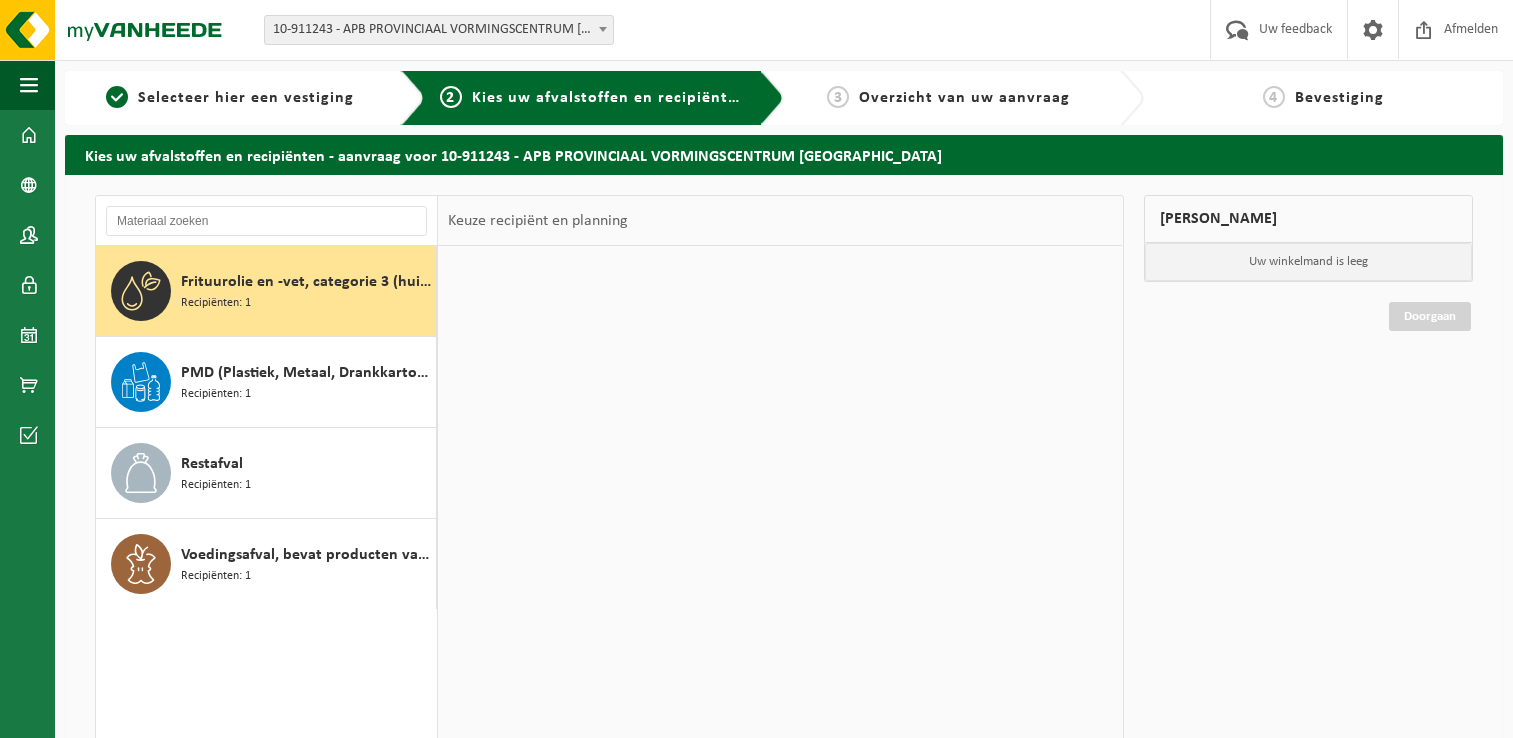 scroll, scrollTop: 0, scrollLeft: 0, axis: both 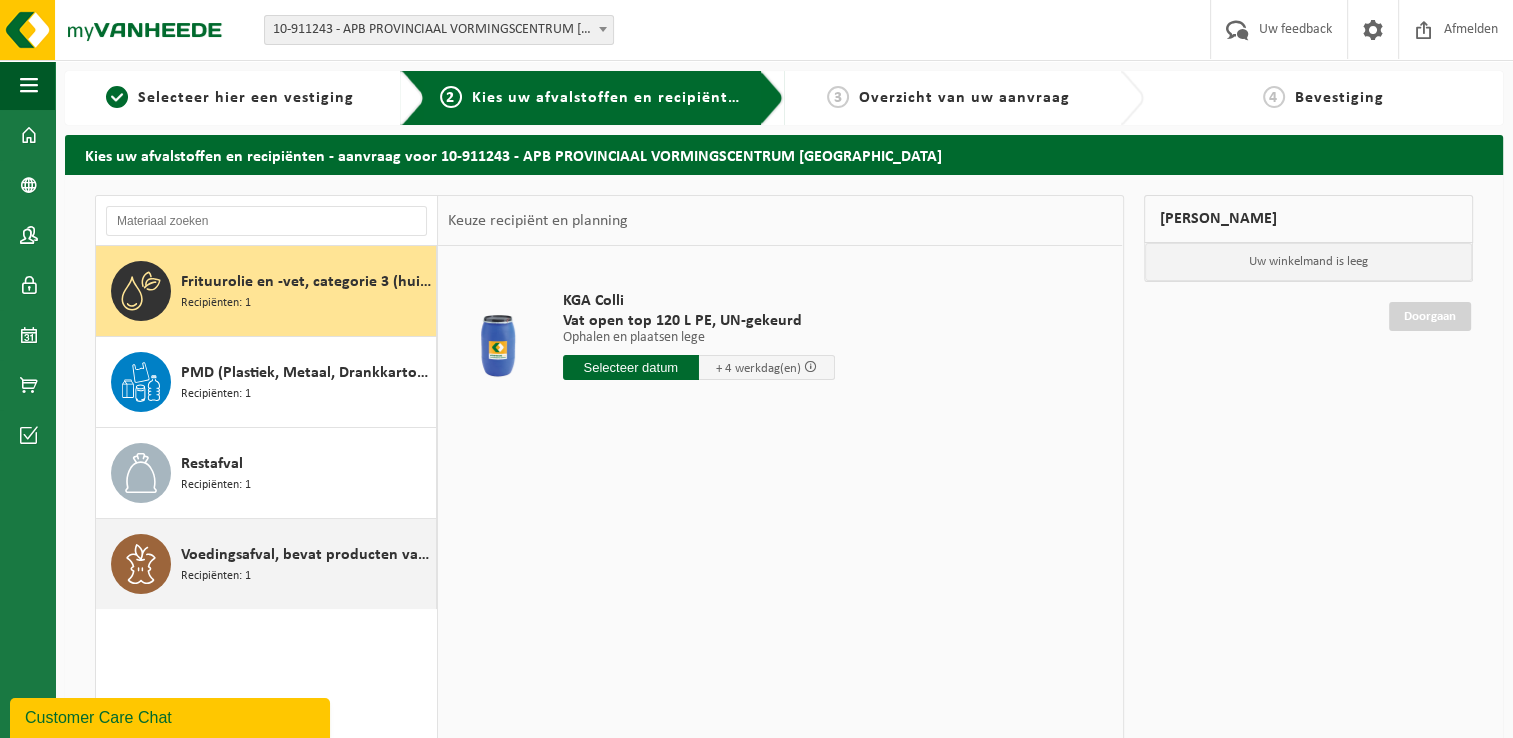 click on "Voedingsafval, bevat producten van dierlijke oorsprong, onverpakt, categorie 3" at bounding box center [306, 555] 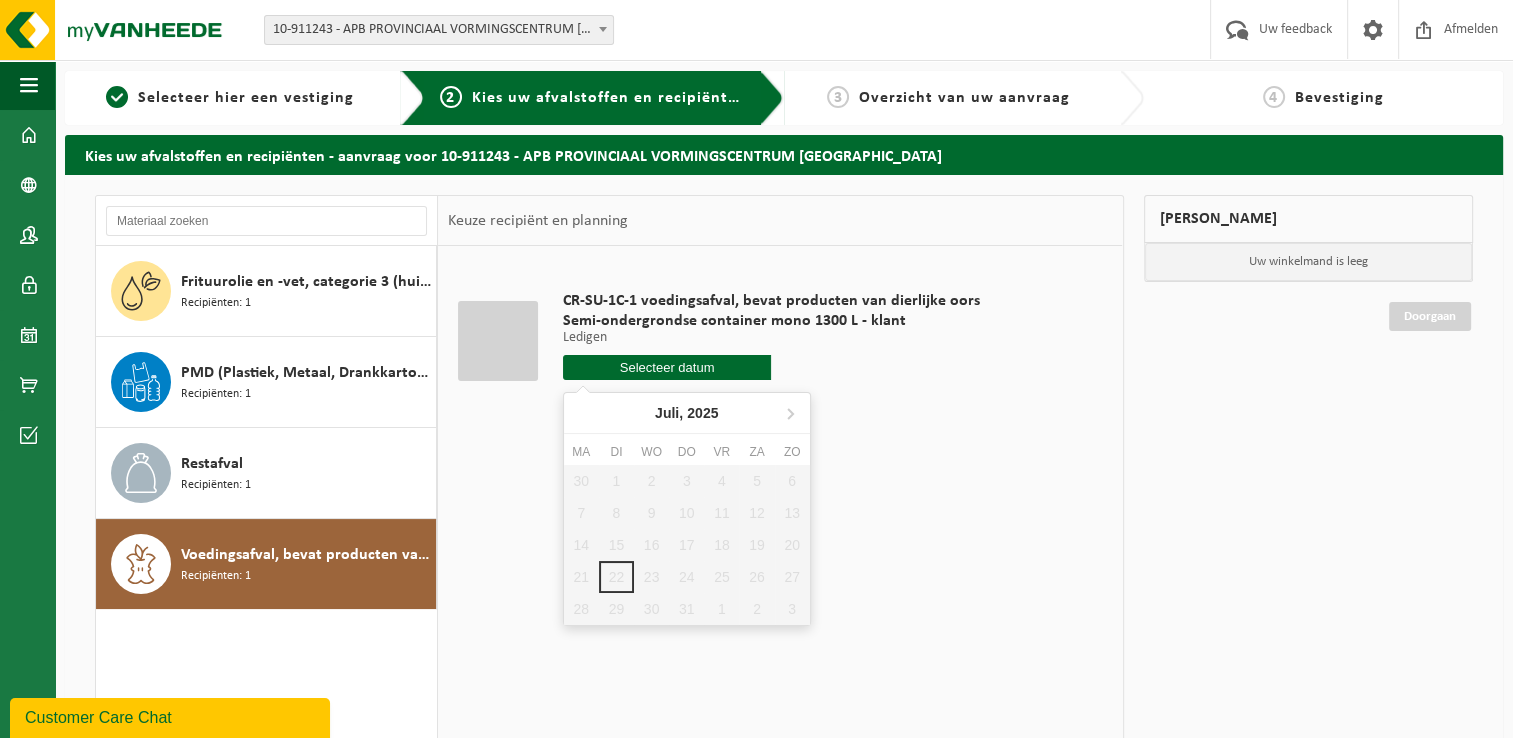 click at bounding box center [667, 367] 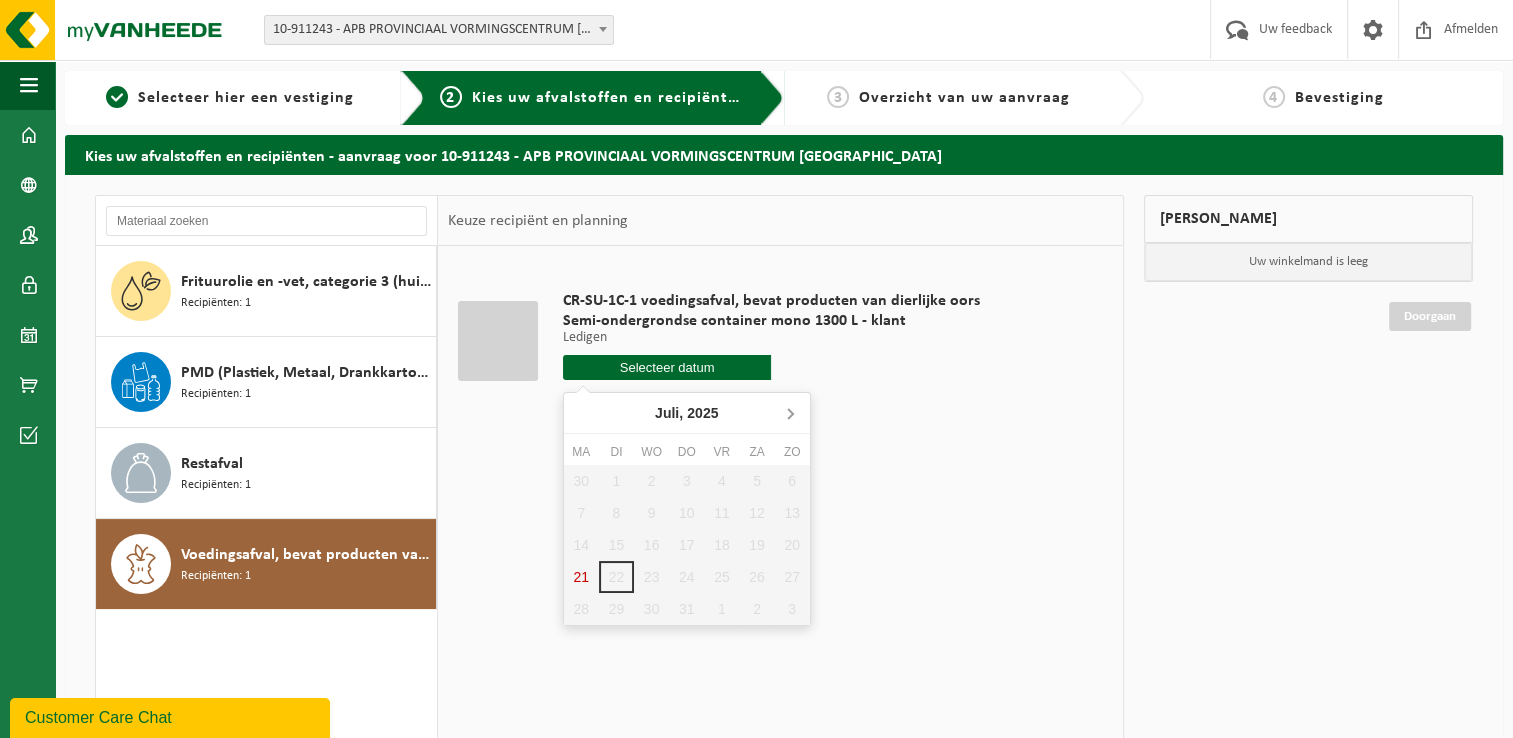 click 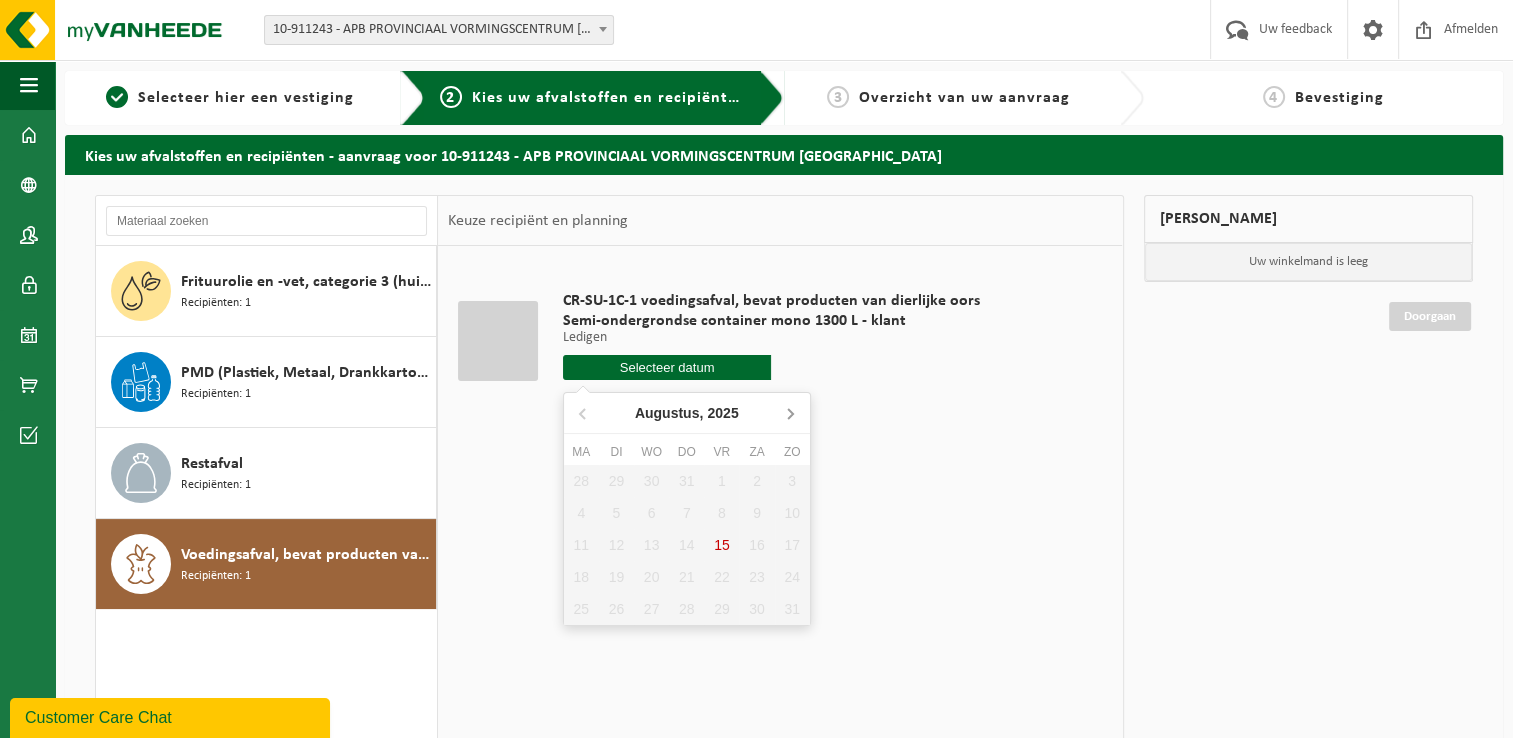 click 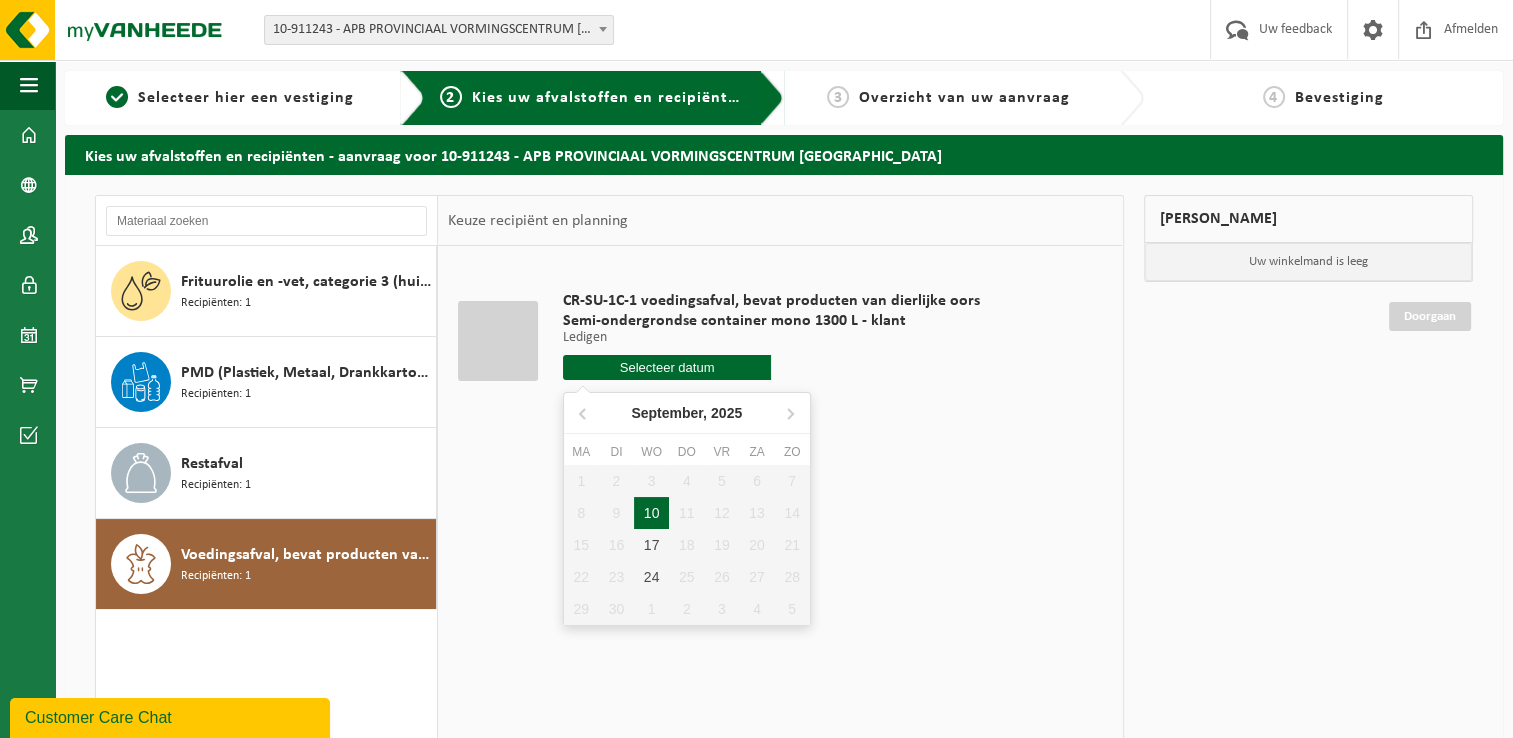 click on "10" at bounding box center (651, 513) 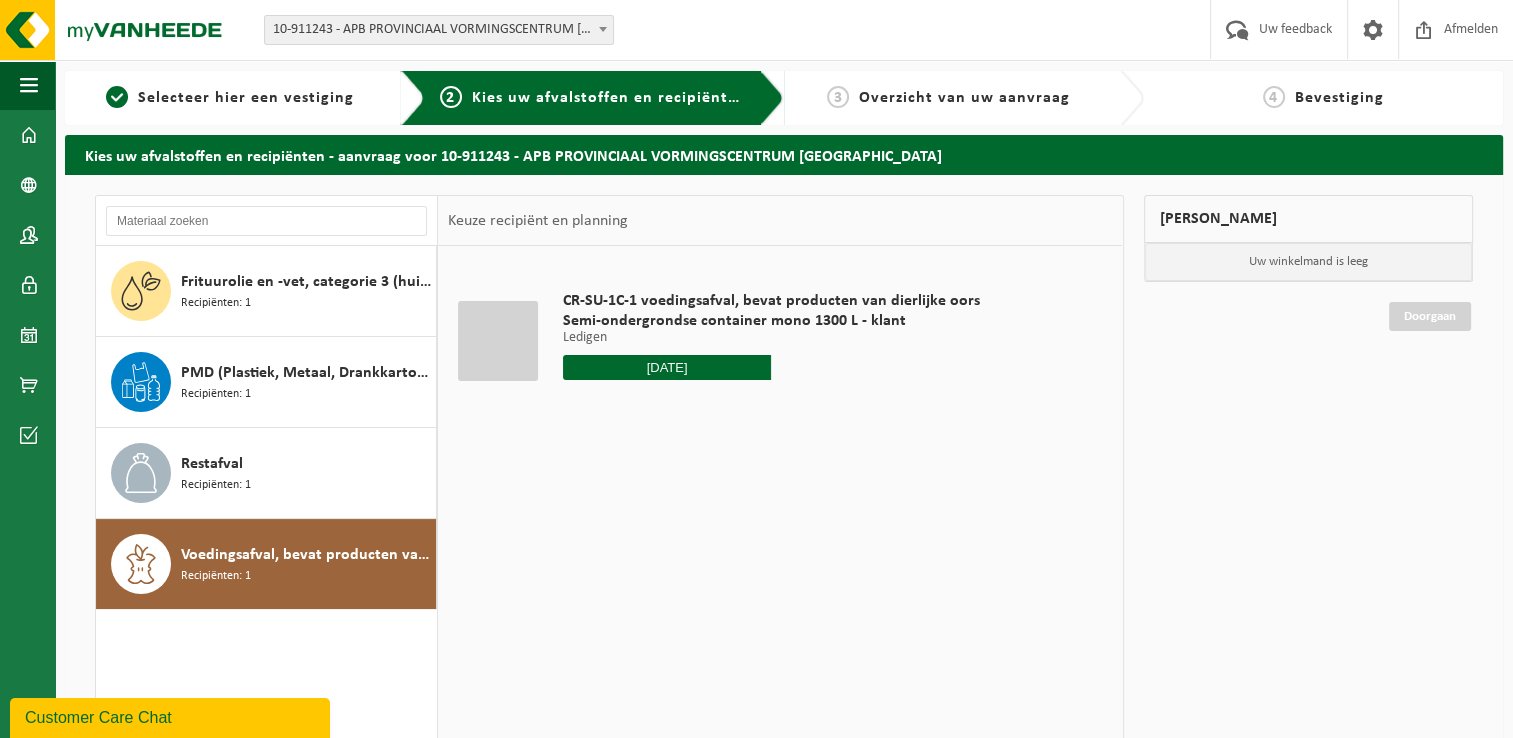 type on "Van 2025-09-10" 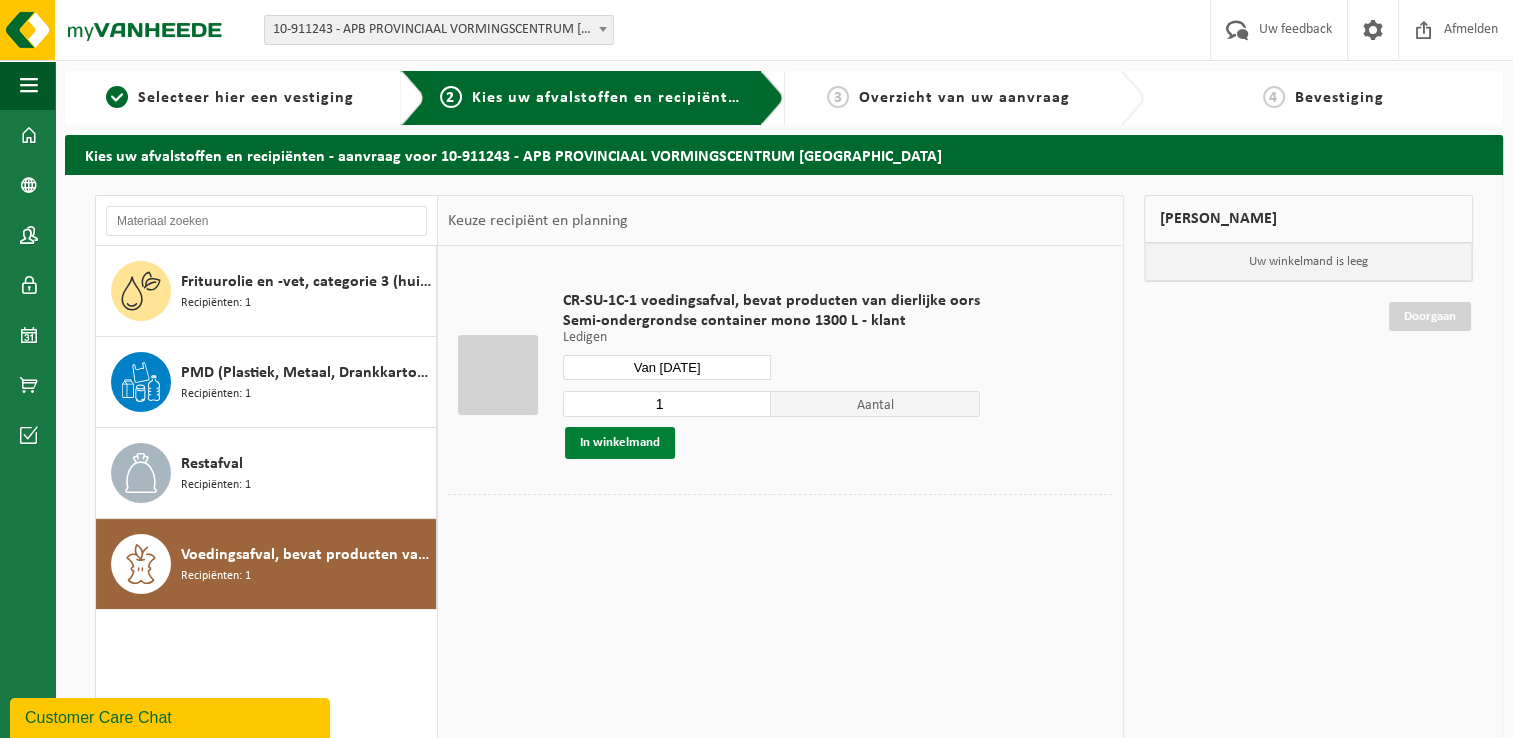 click on "In winkelmand" at bounding box center (620, 443) 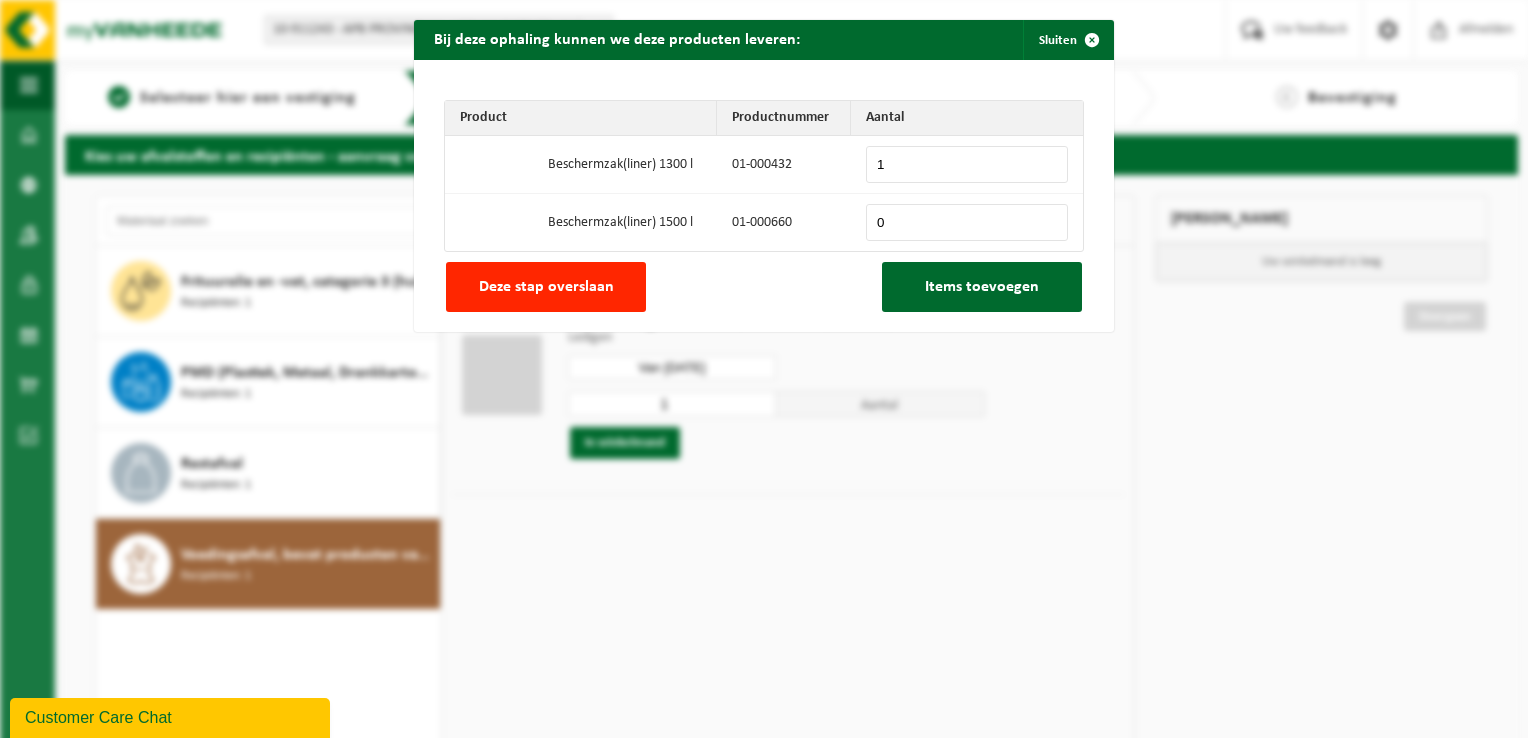 click on "1" at bounding box center [967, 164] 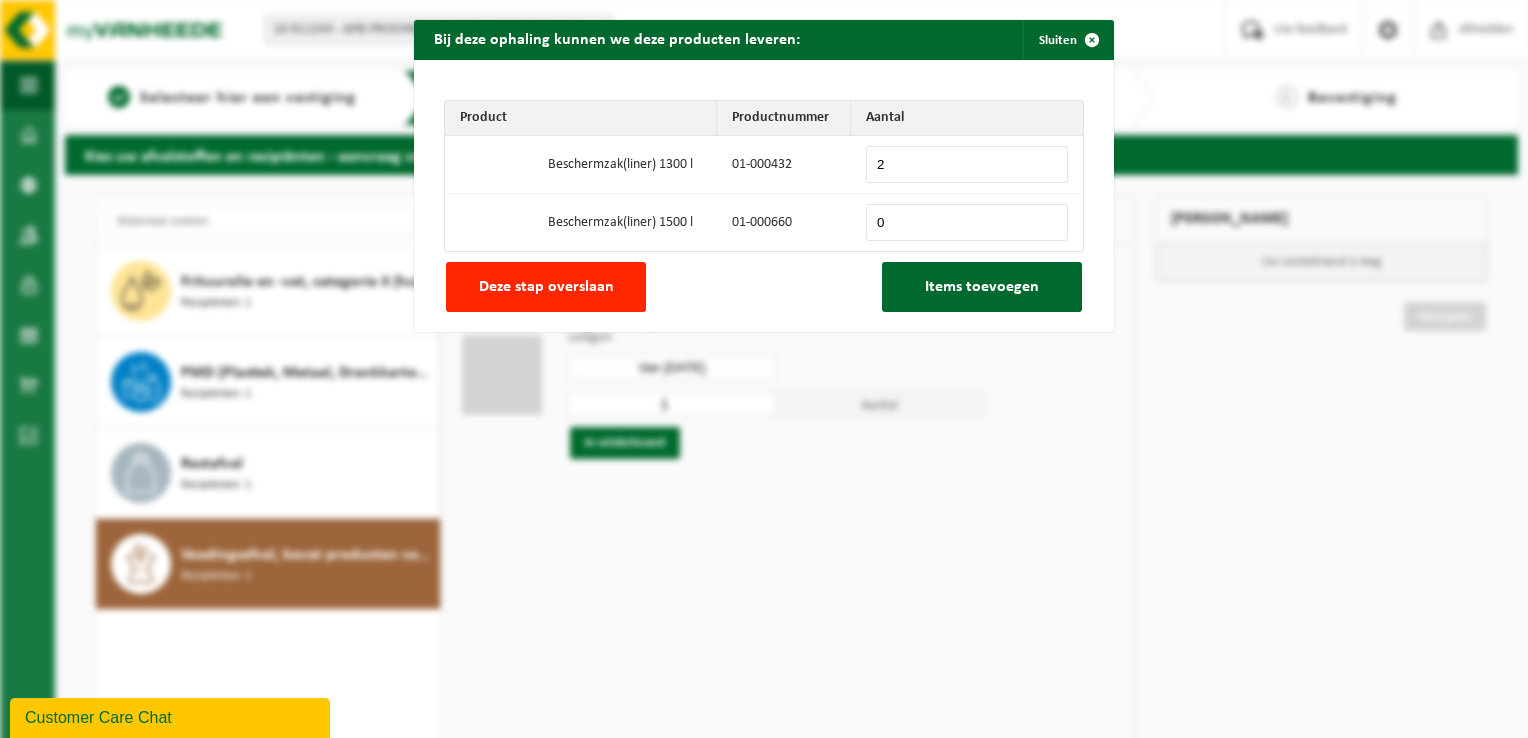 type on "2" 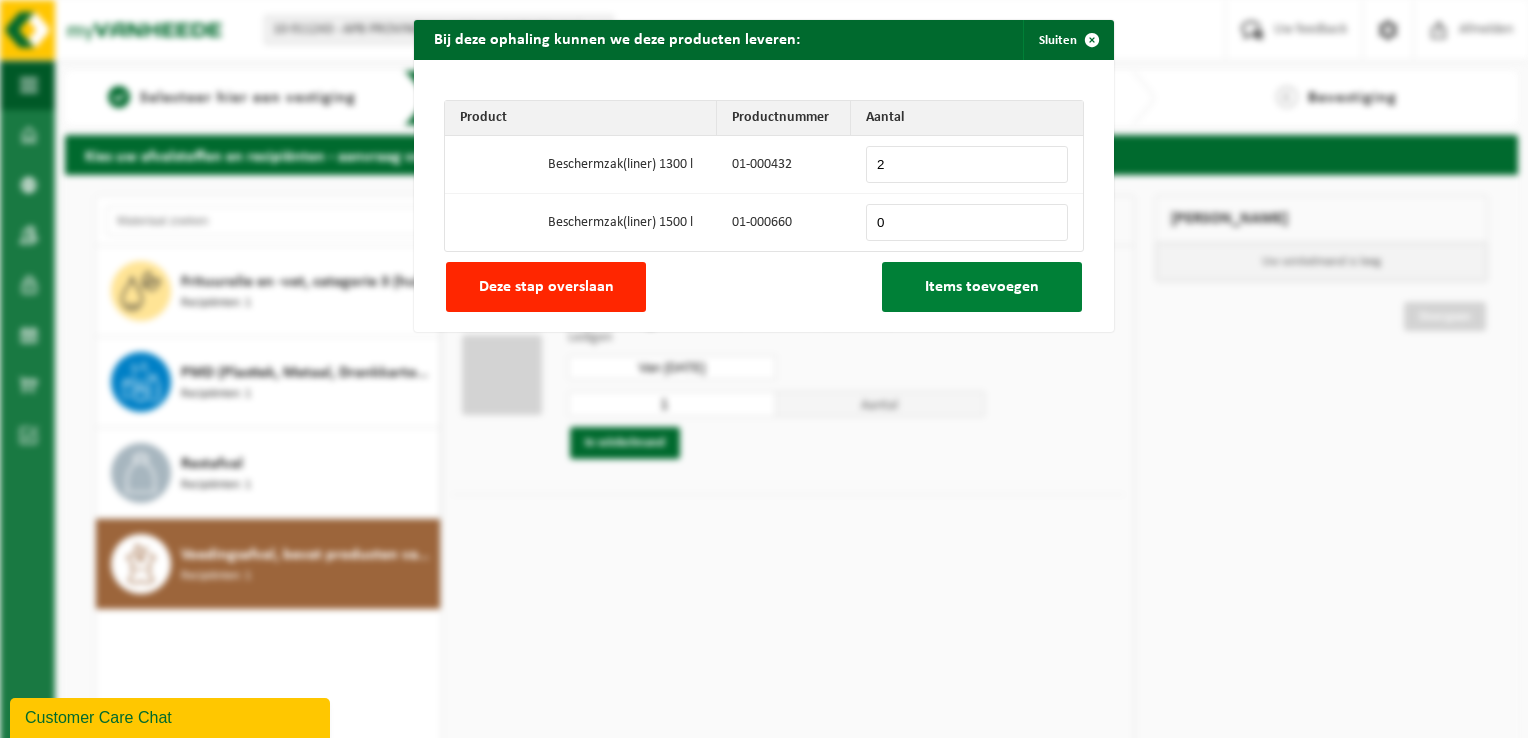 click on "Items toevoegen" at bounding box center (982, 287) 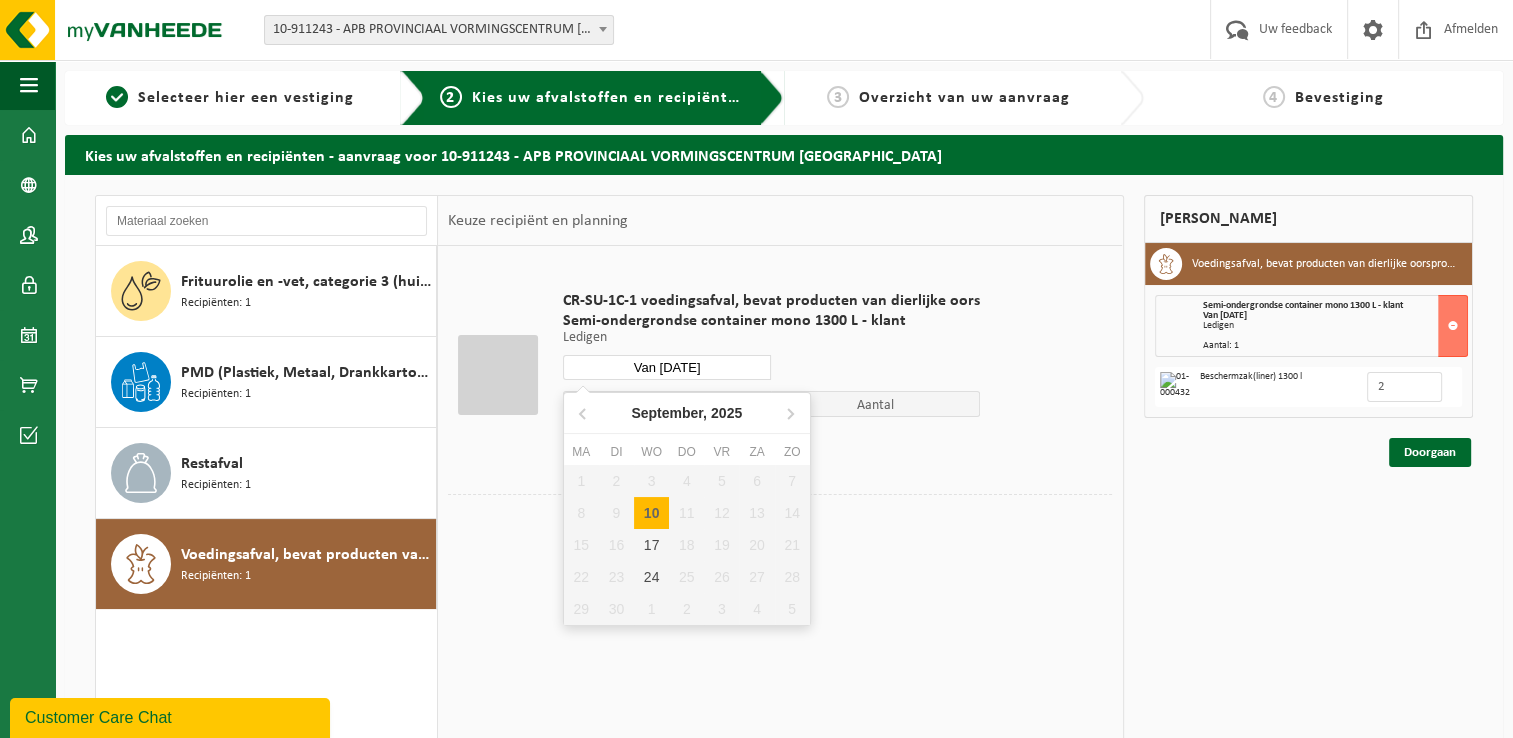 click on "Van 2025-09-10" at bounding box center [667, 367] 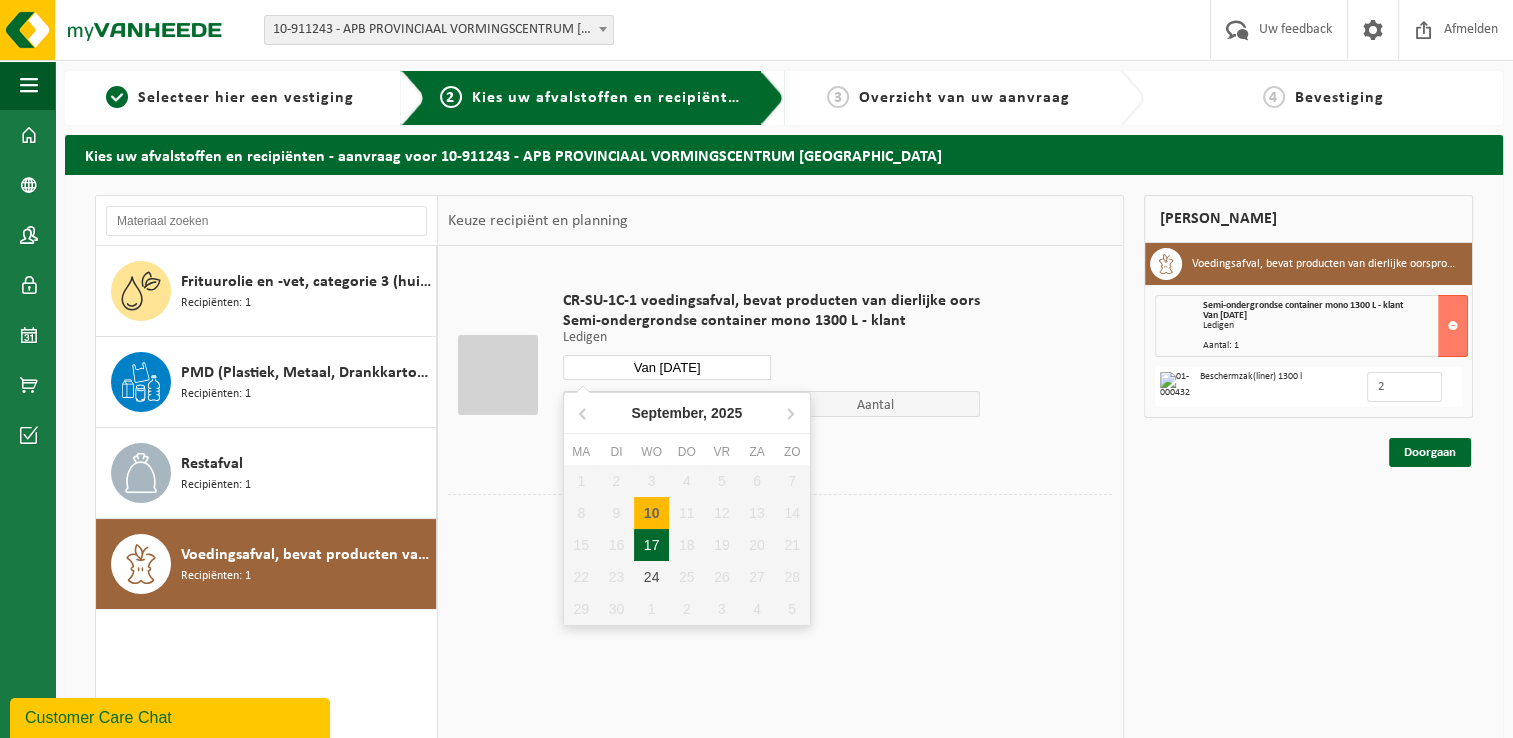 click on "17" at bounding box center [651, 545] 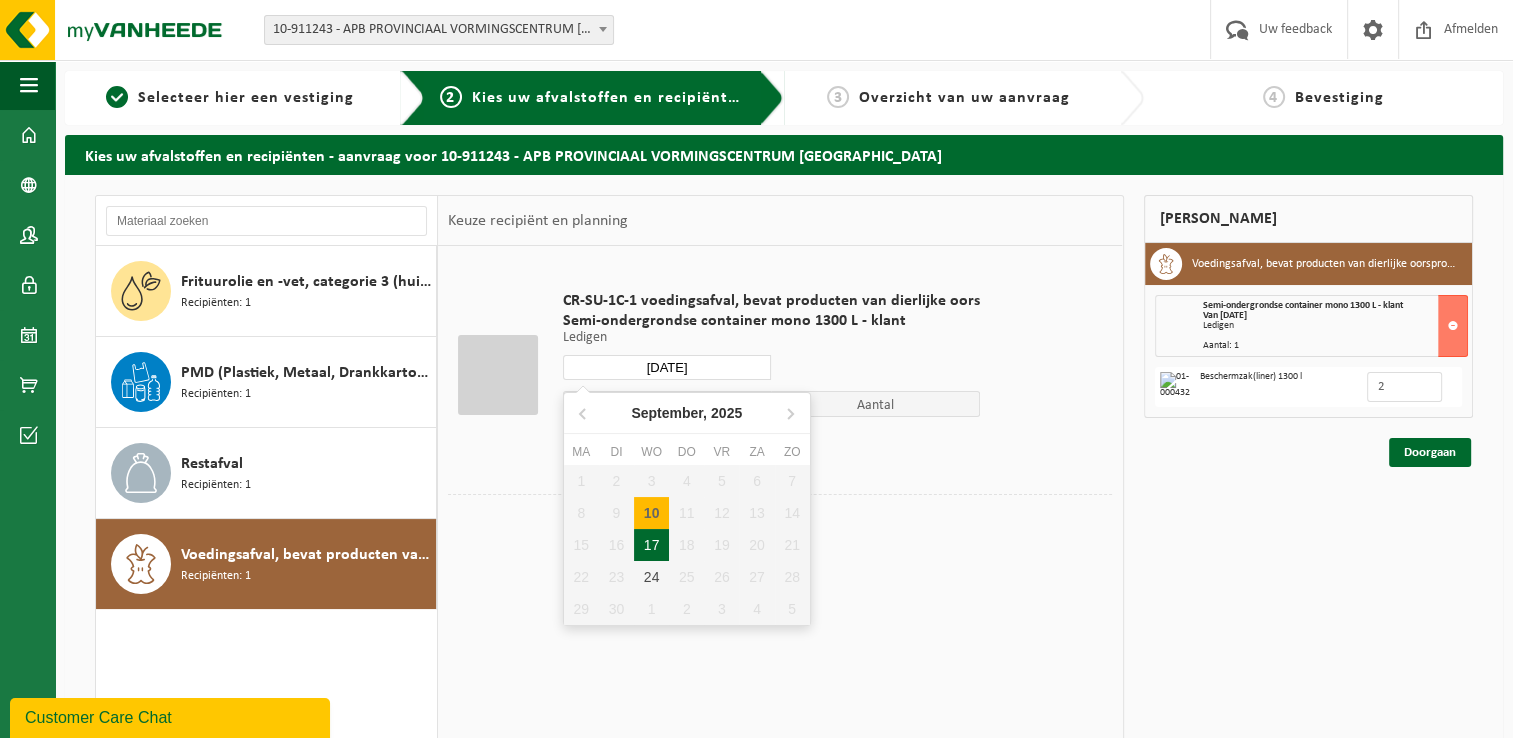 type on "Van 2025-09-17" 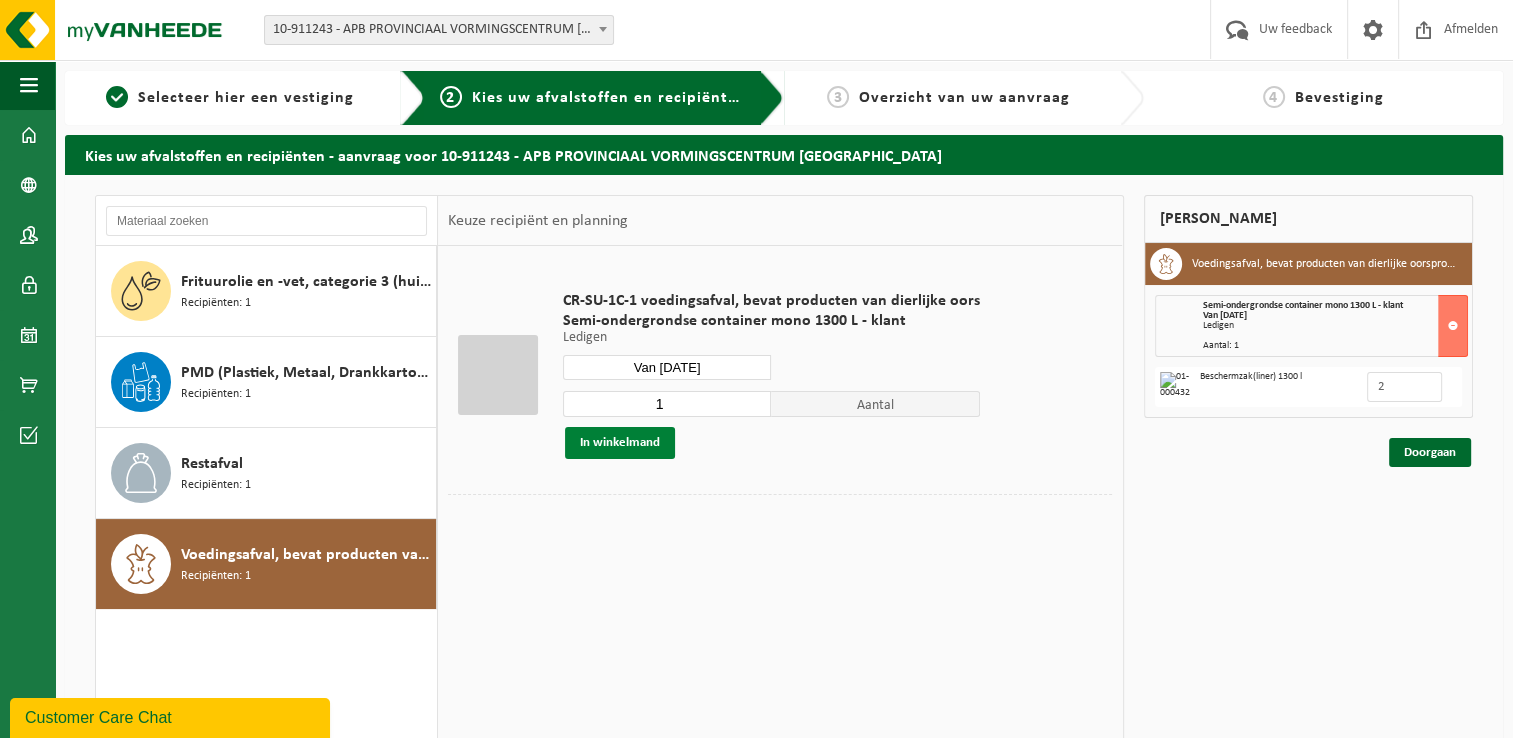 click on "In winkelmand" at bounding box center [620, 443] 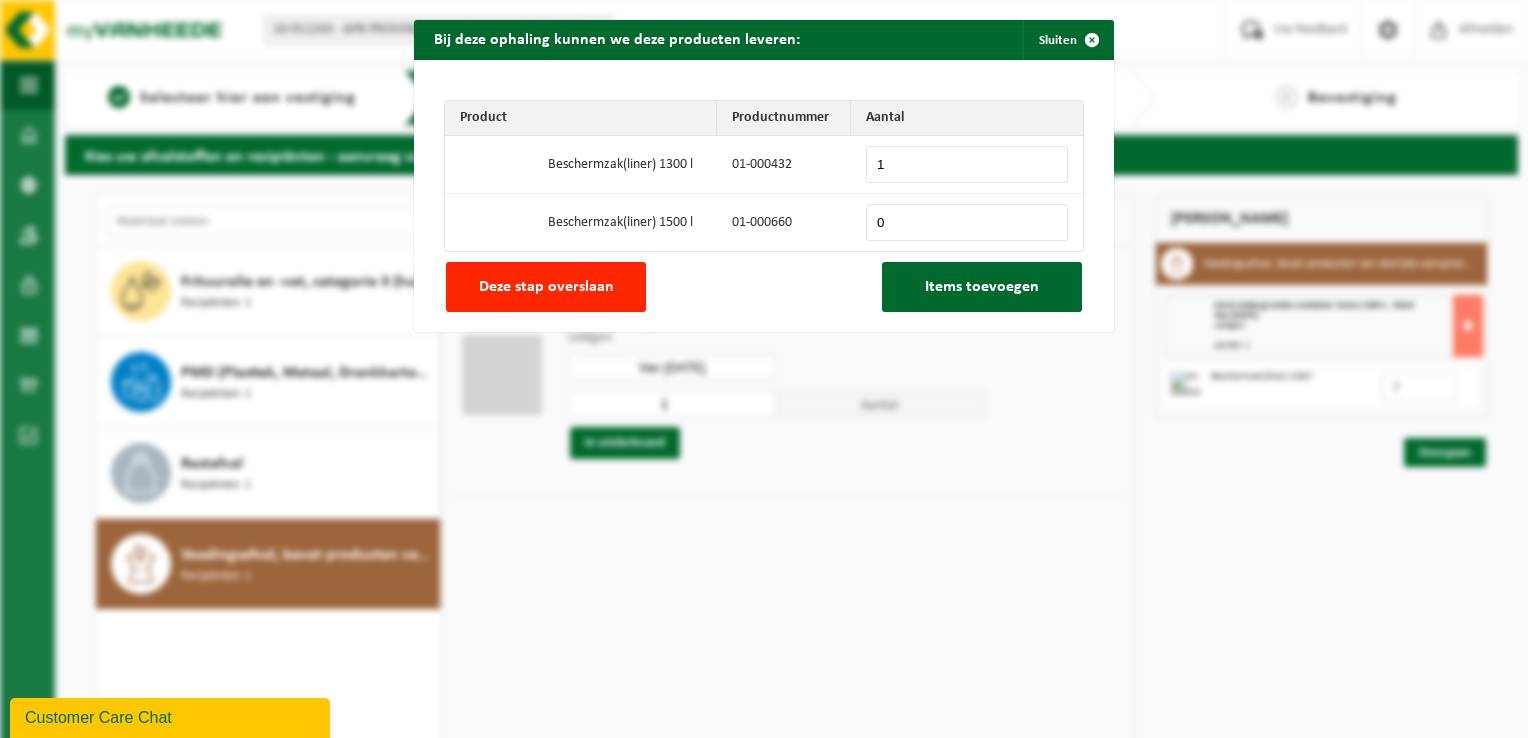 click on "1" at bounding box center (967, 164) 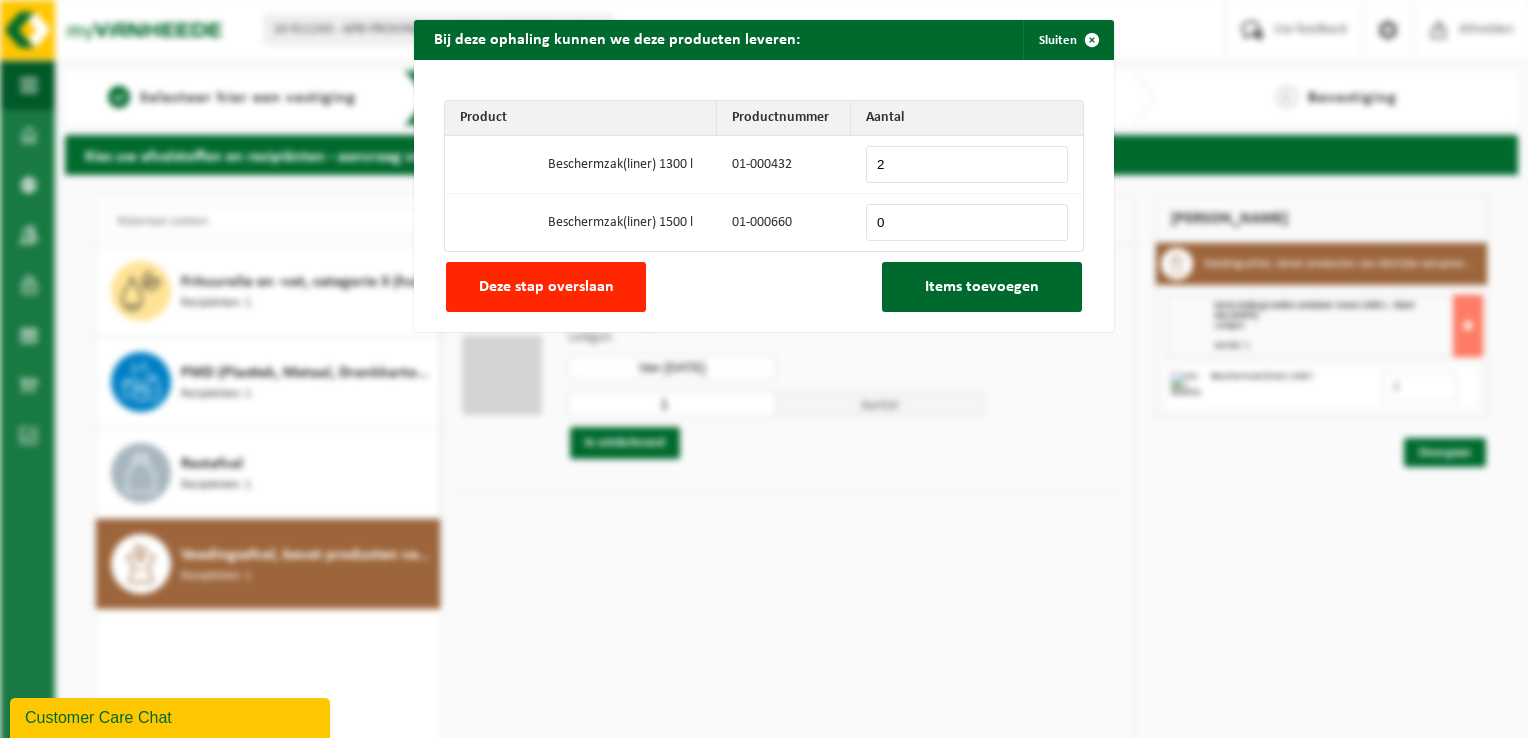 type on "2" 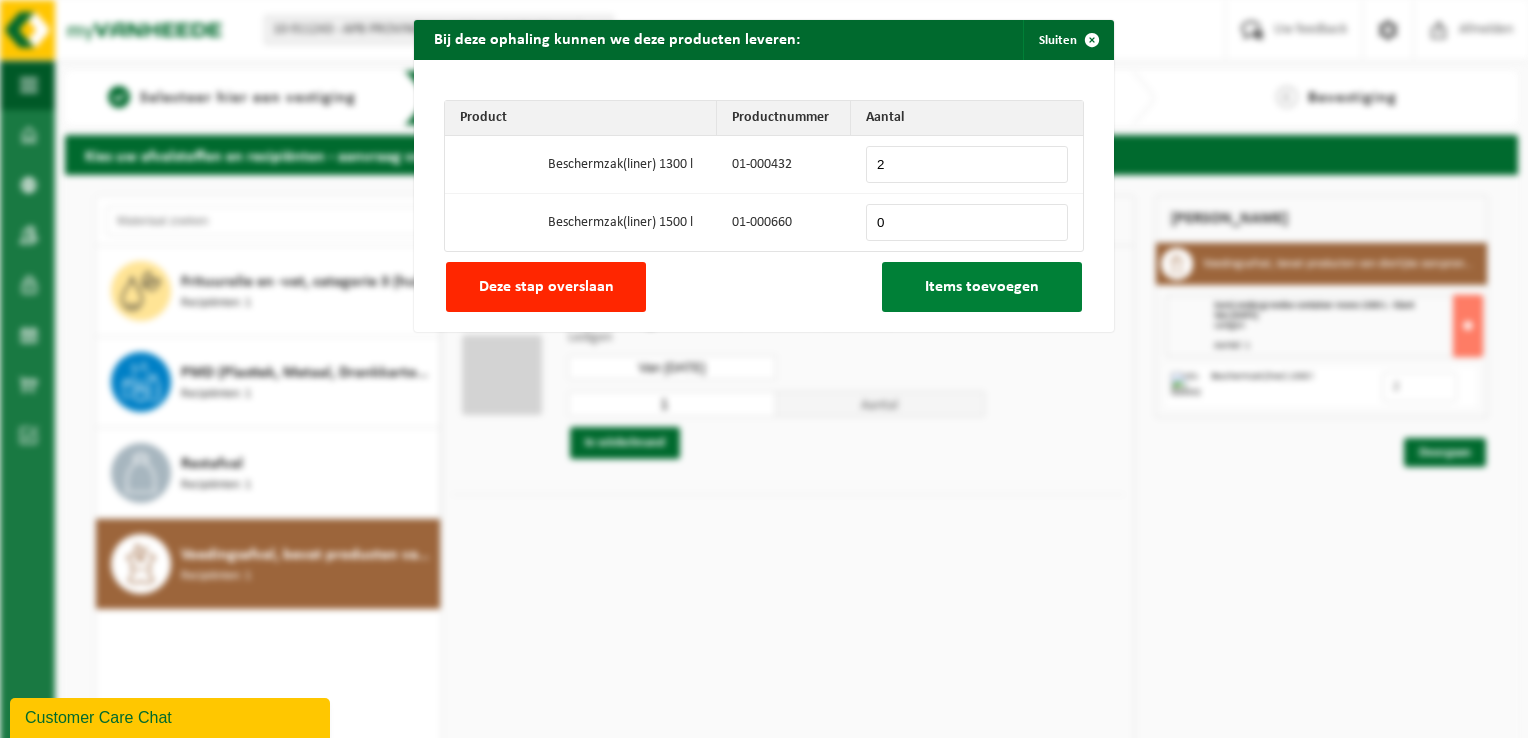 click on "Items toevoegen" at bounding box center [982, 287] 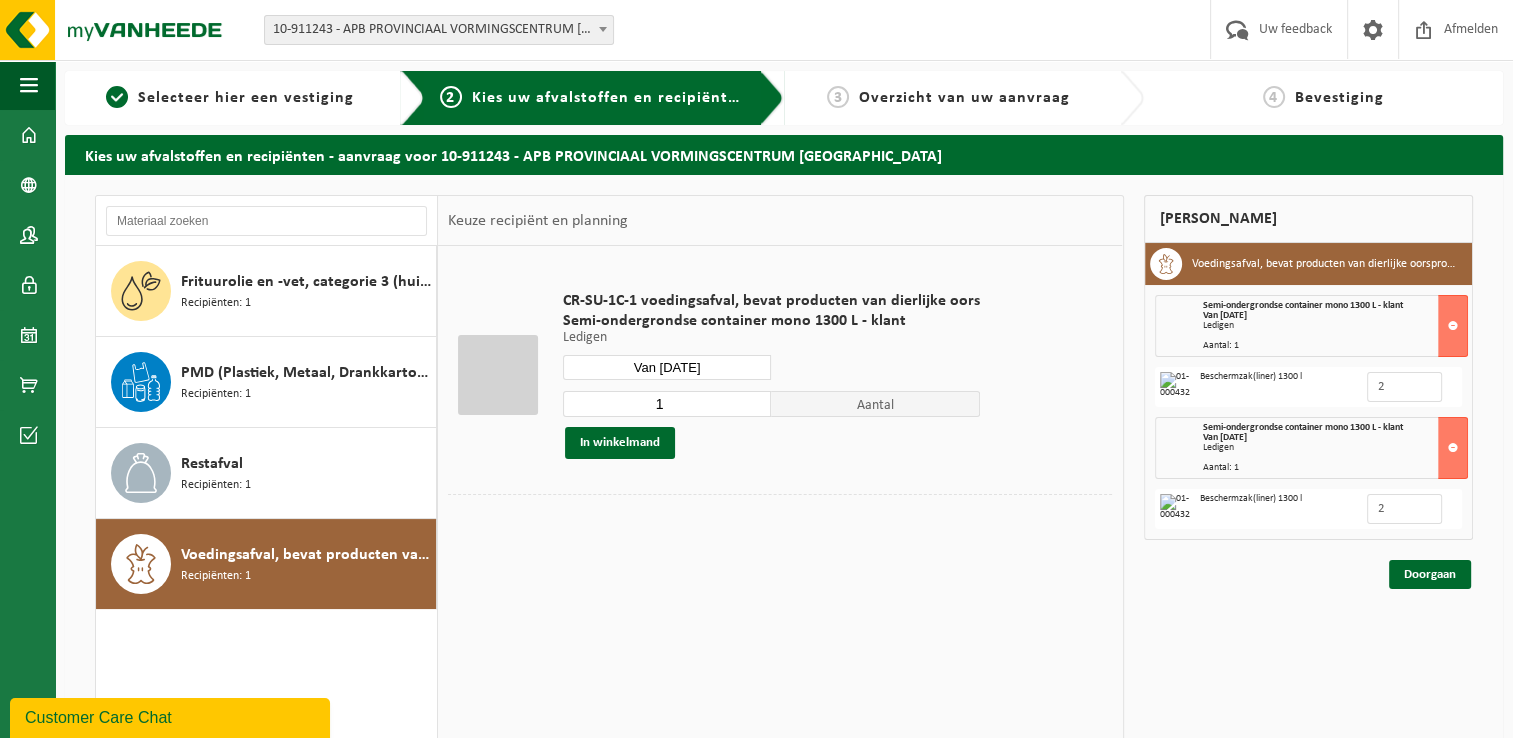 click on "Van 2025-09-17" at bounding box center (667, 367) 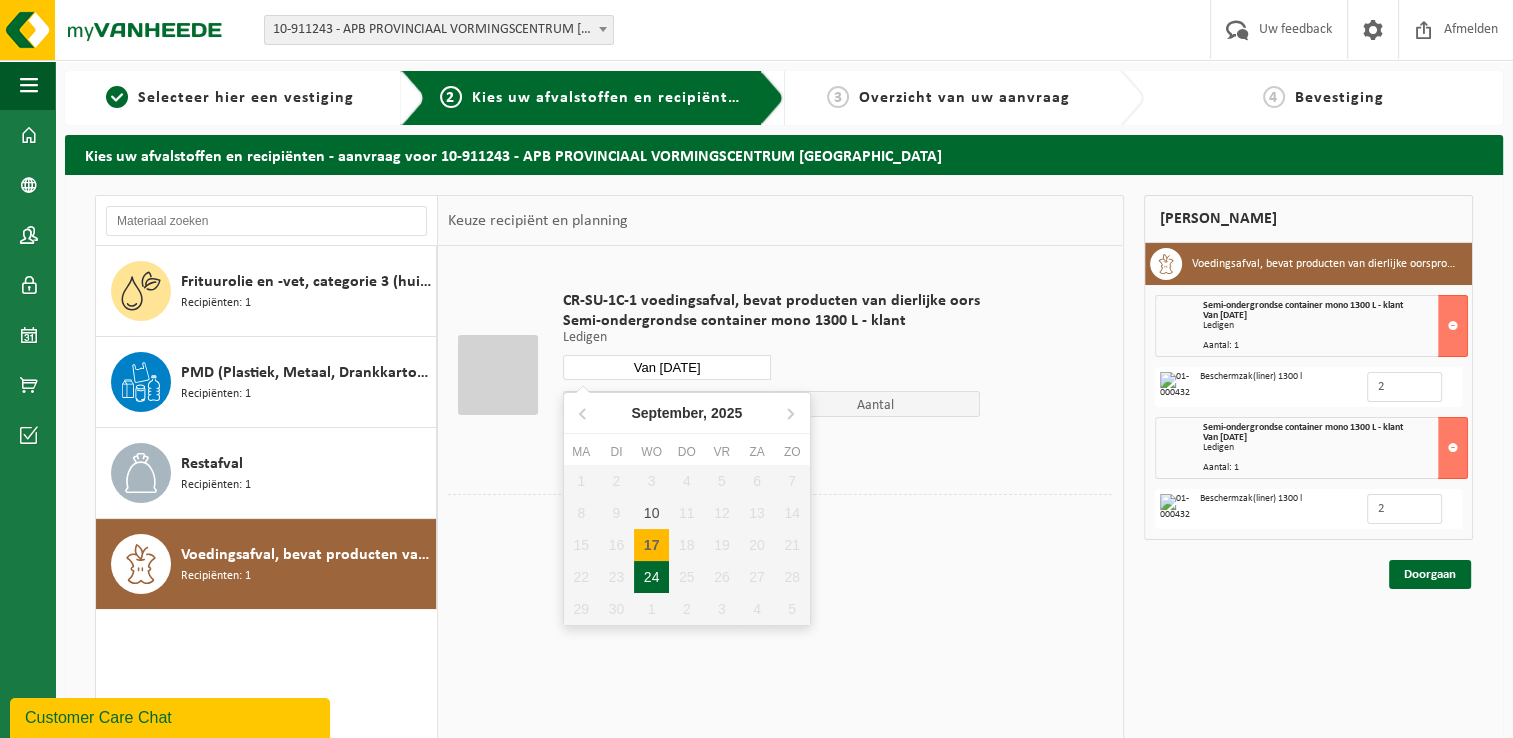click on "24" at bounding box center (651, 577) 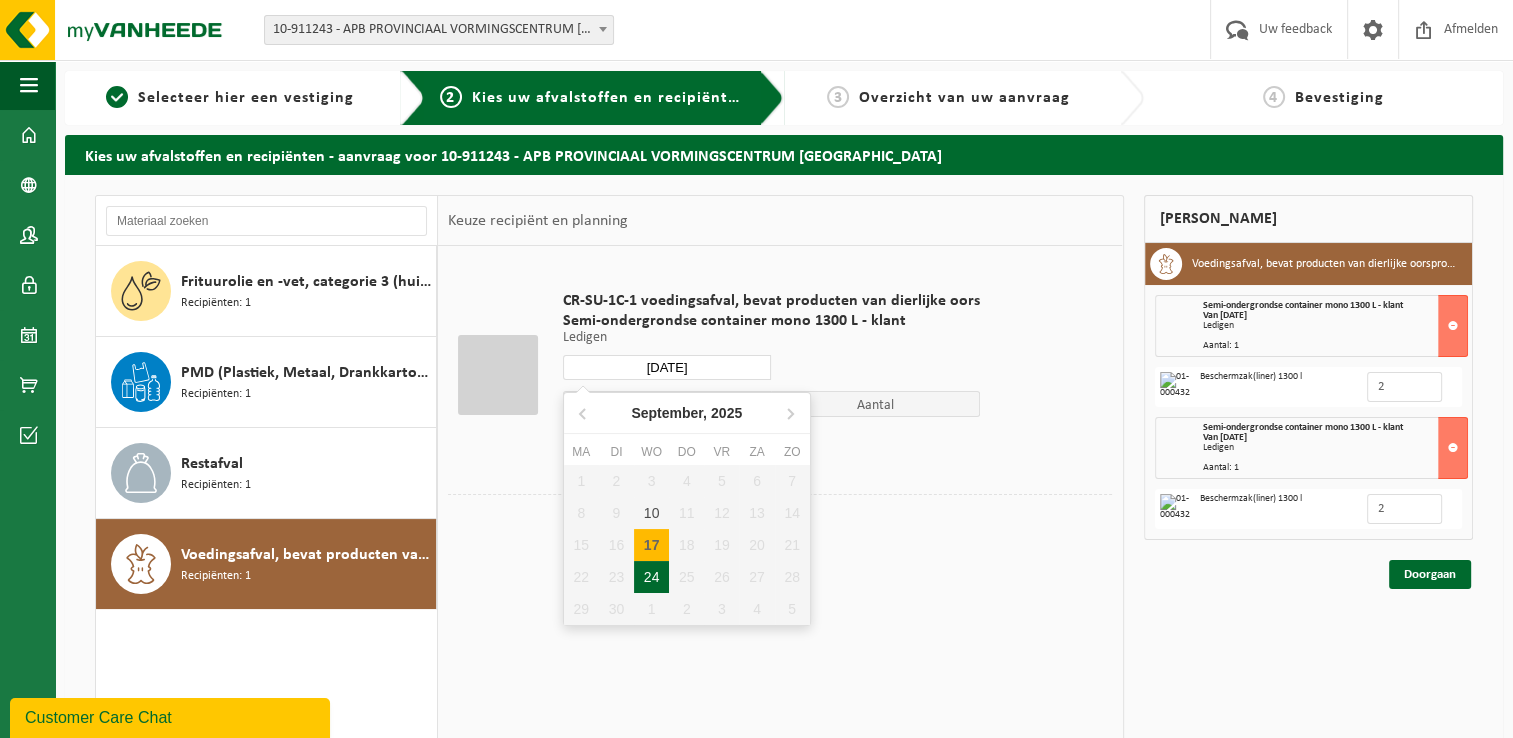 type on "Van 2025-09-24" 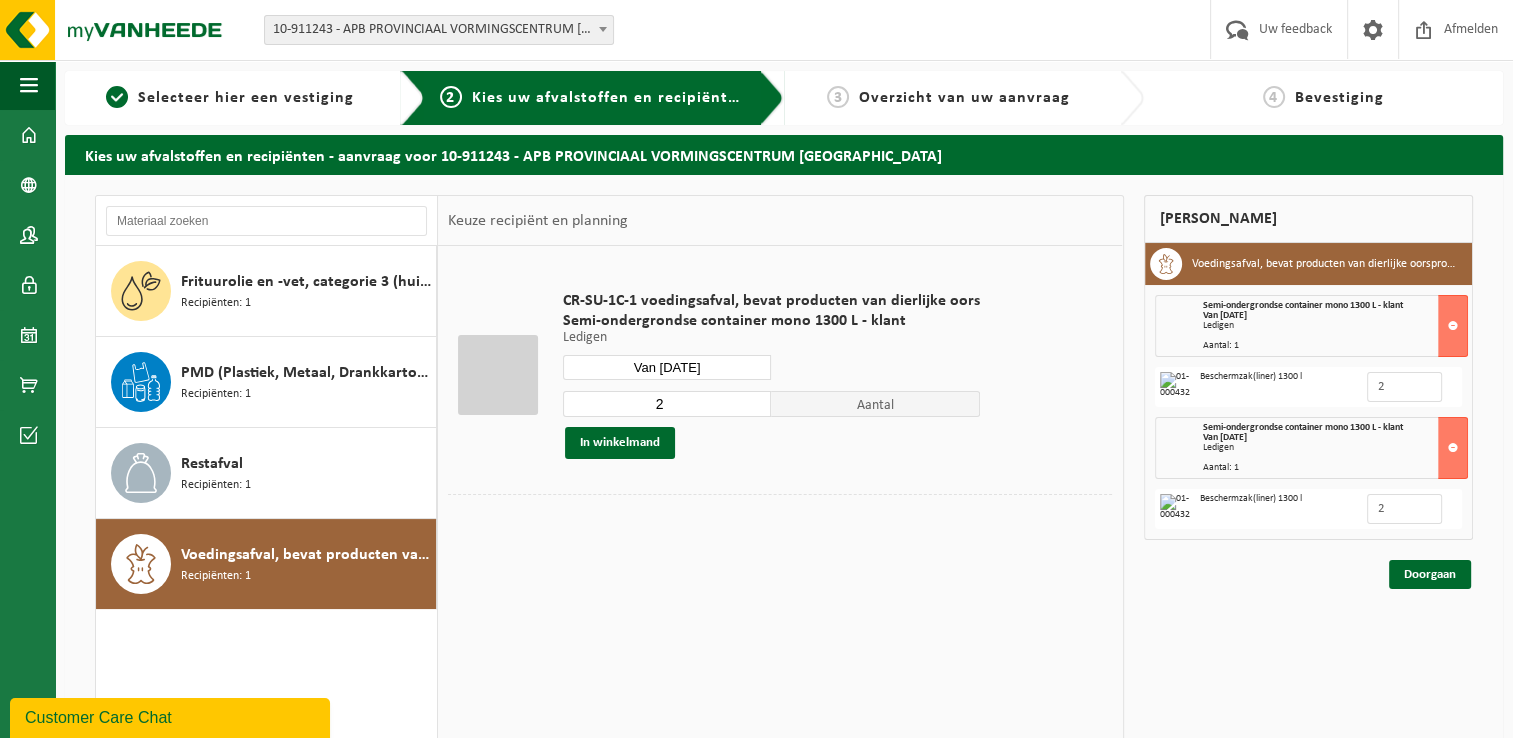 drag, startPoint x: 752, startPoint y: 399, endPoint x: 734, endPoint y: 410, distance: 21.095022 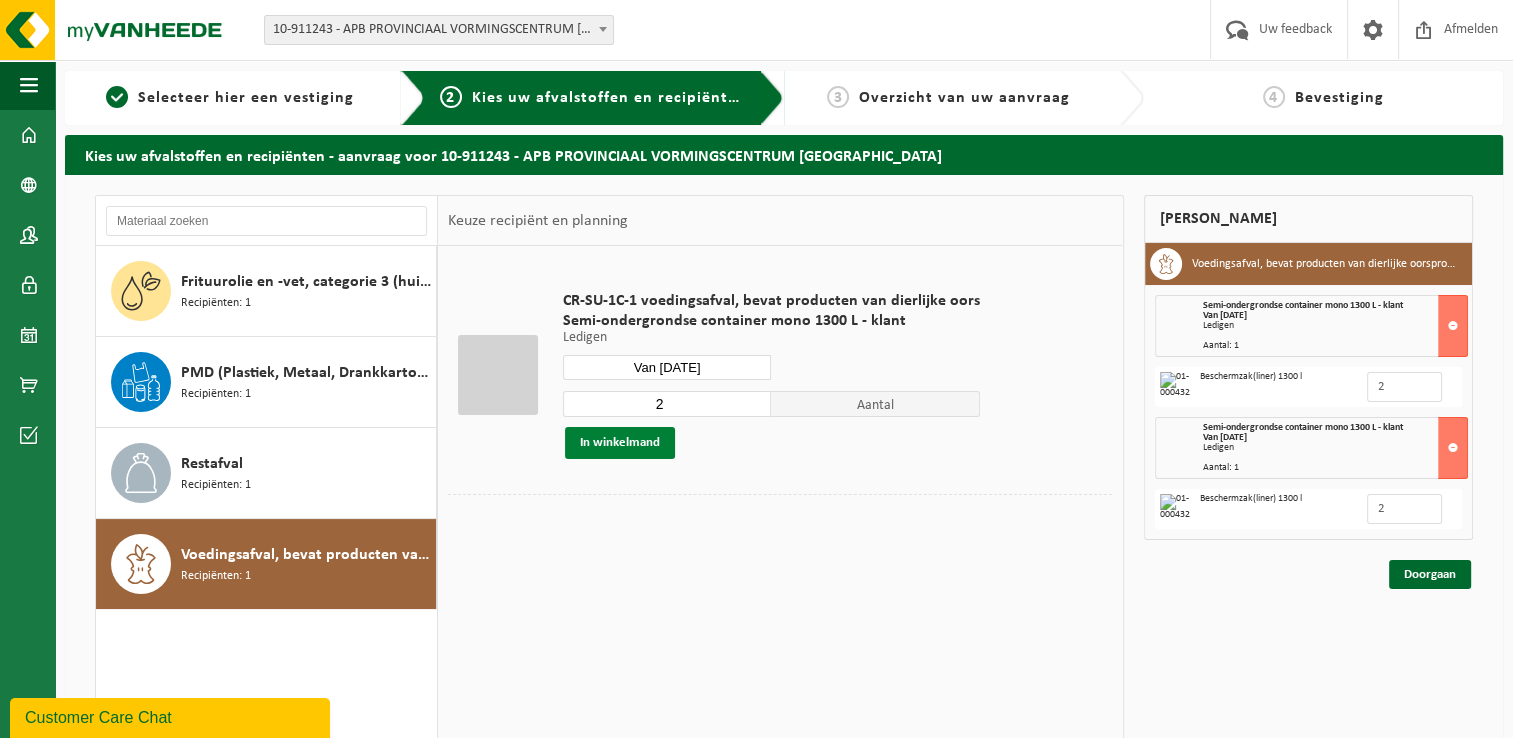 click on "In winkelmand" at bounding box center (620, 443) 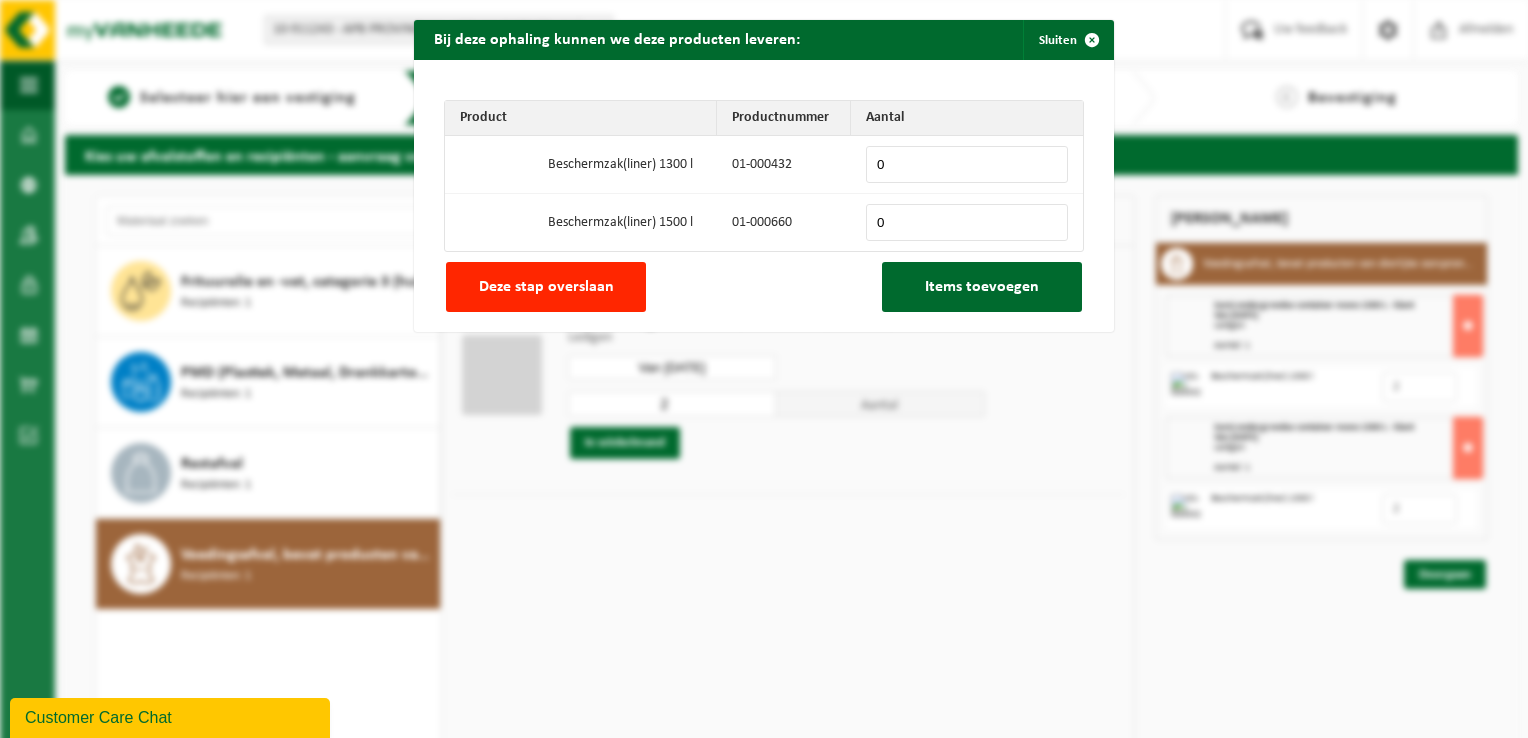 drag, startPoint x: 612, startPoint y: 282, endPoint x: 630, endPoint y: 287, distance: 18.681541 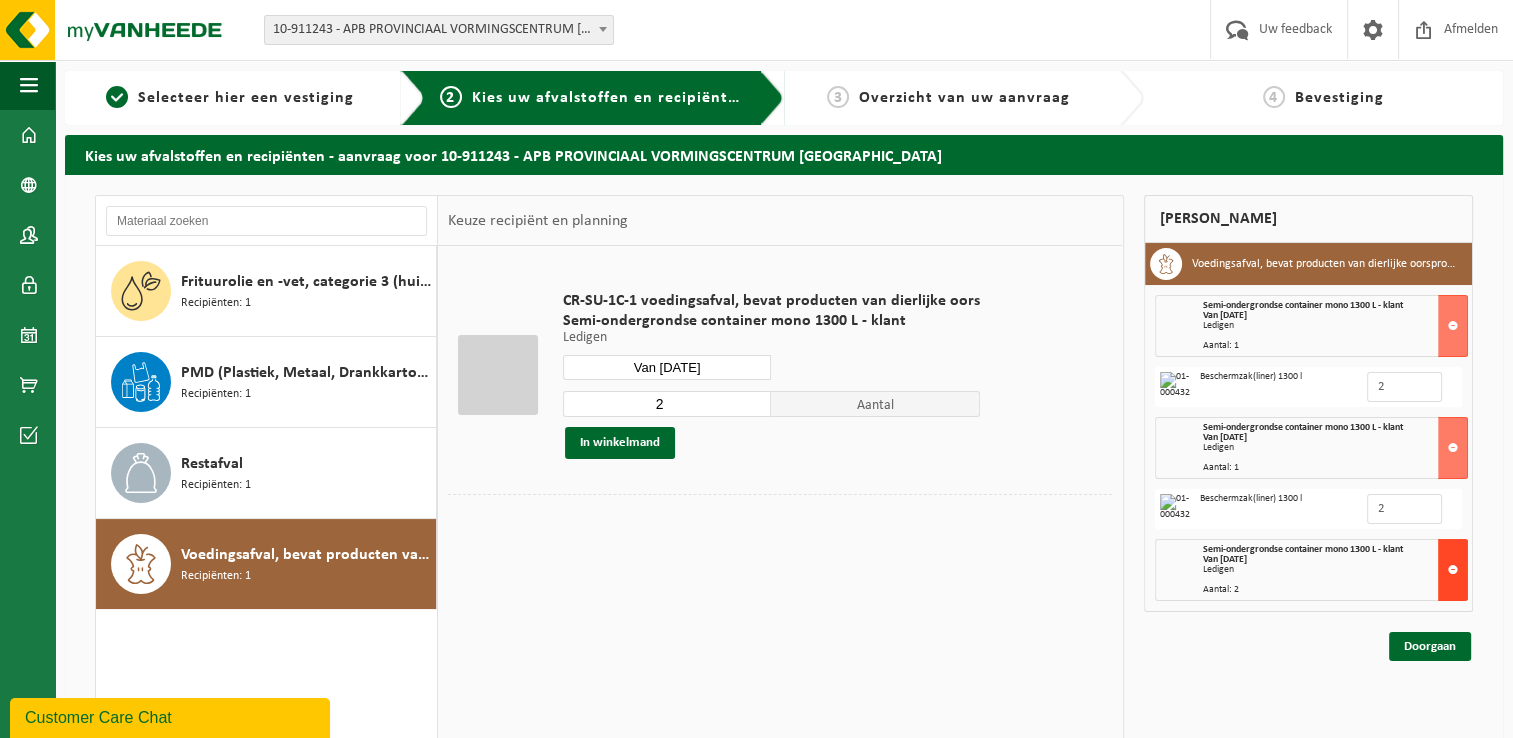 click at bounding box center [1453, 570] 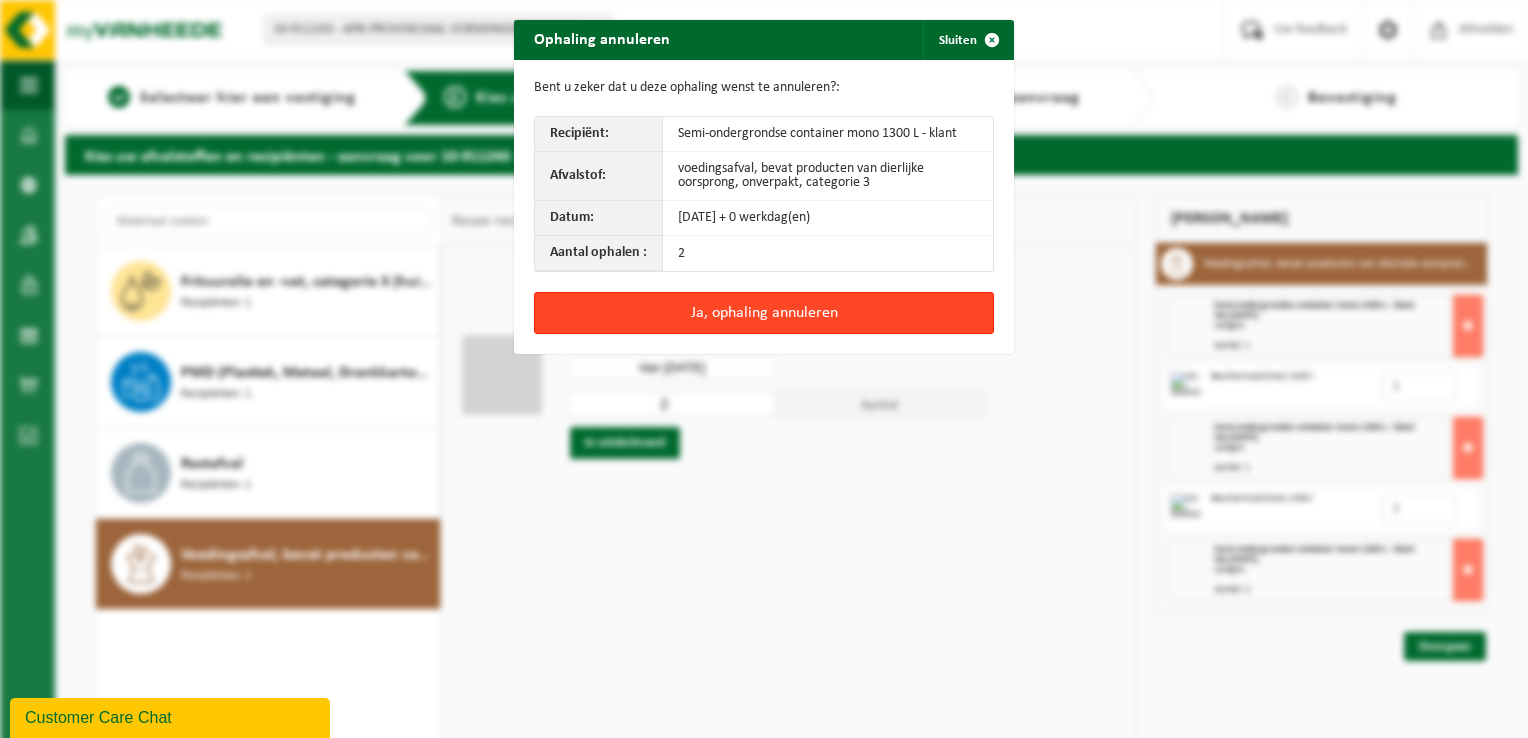 click on "Ja, ophaling annuleren" at bounding box center [764, 313] 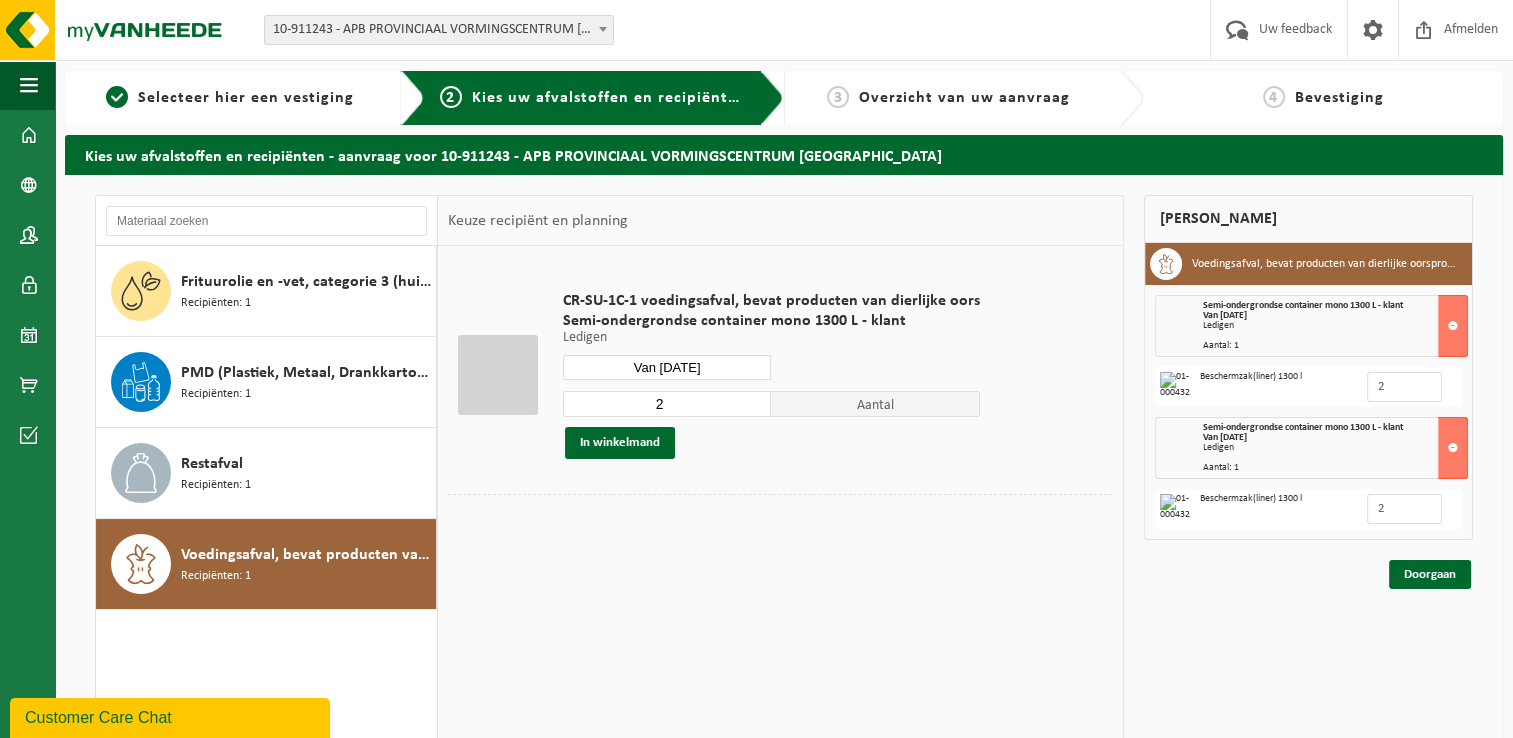 click on "Van 2025-09-24" at bounding box center (667, 367) 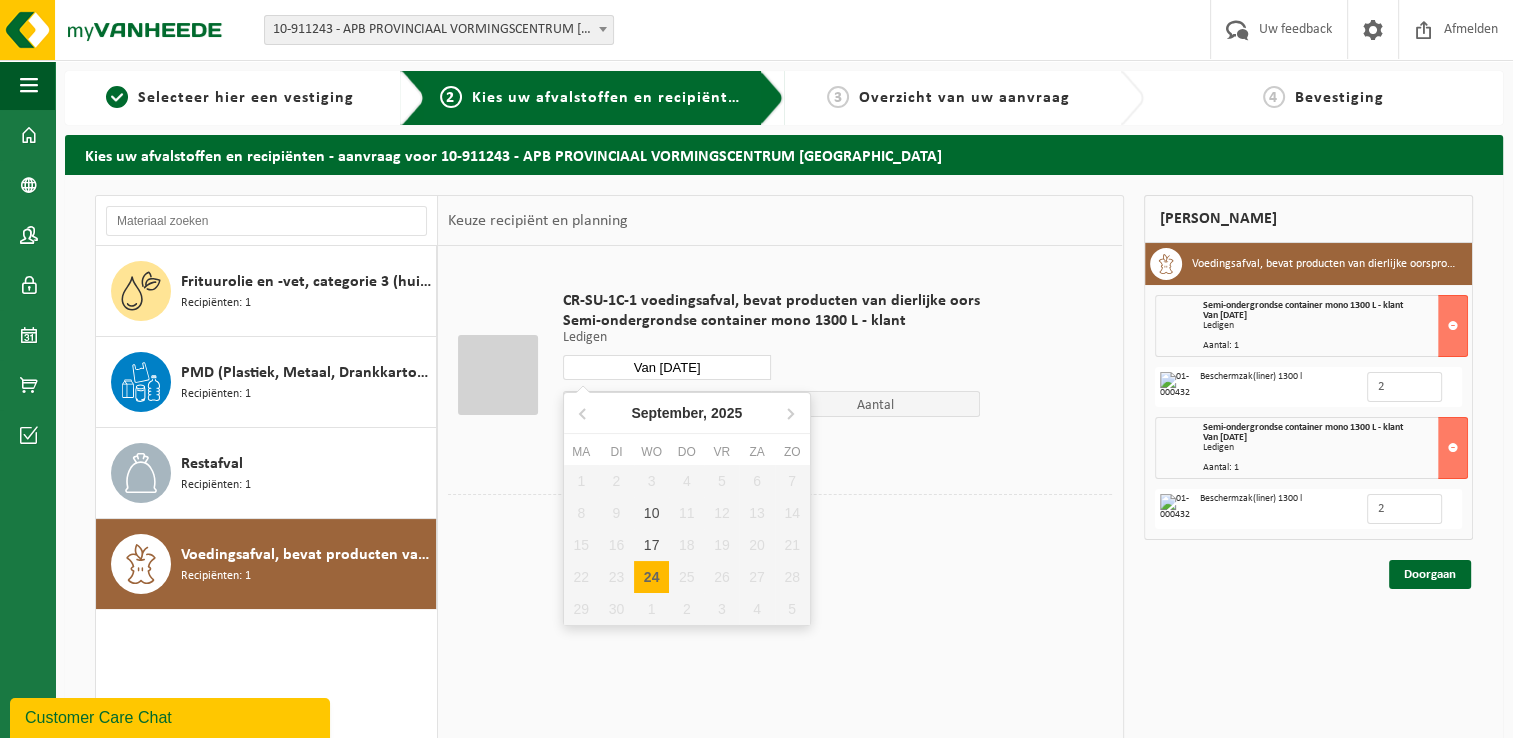 click on "24" at bounding box center (651, 577) 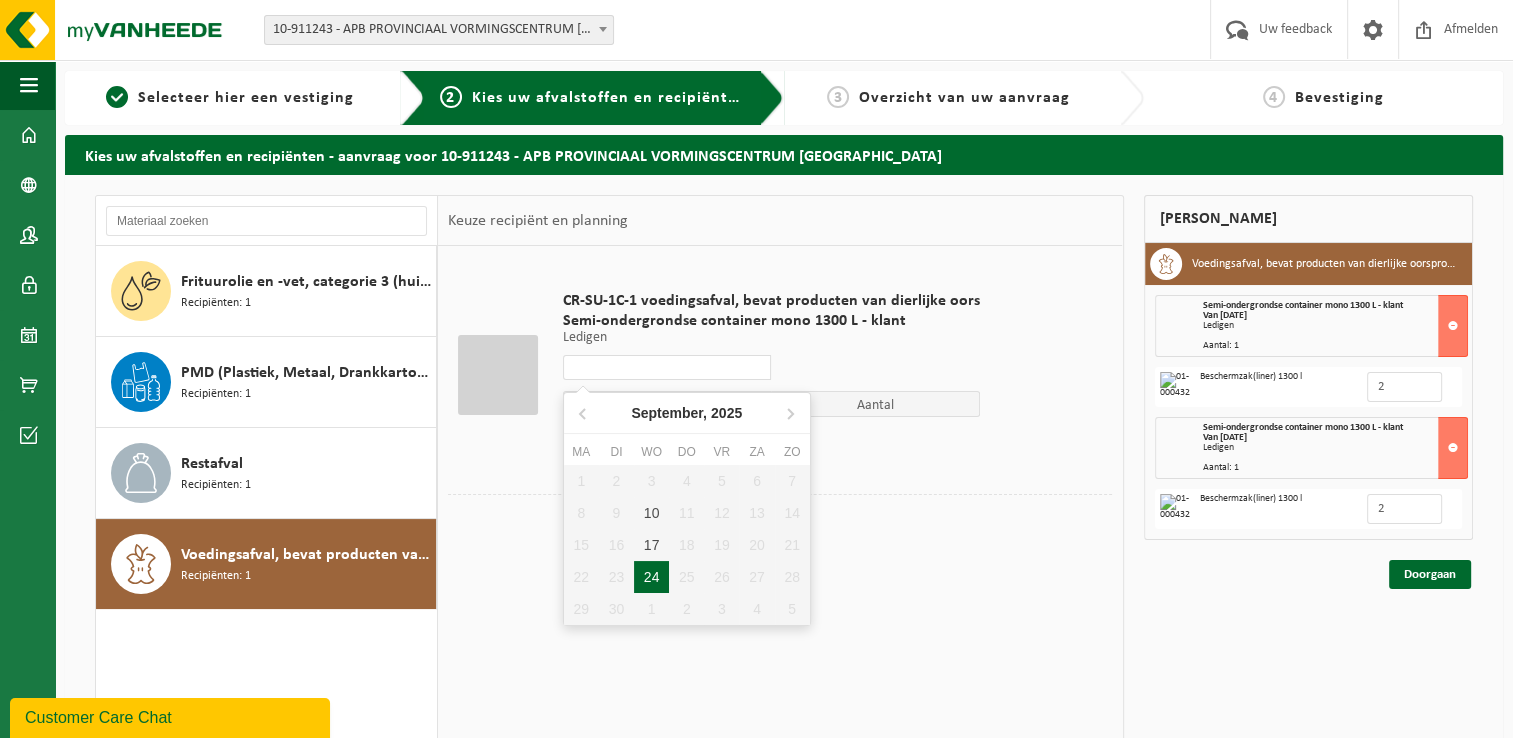 click on "24" at bounding box center (651, 577) 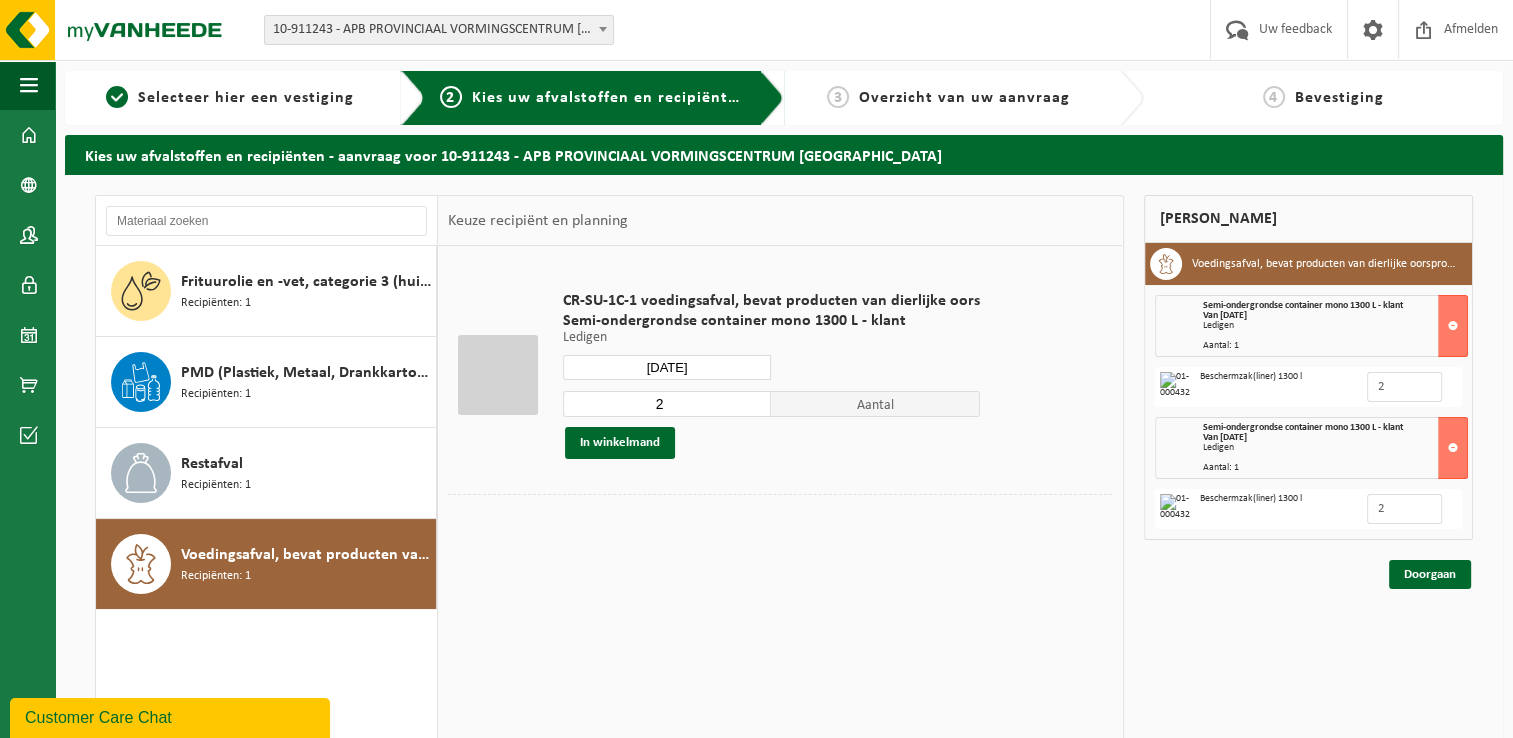 type on "Van 2025-09-24" 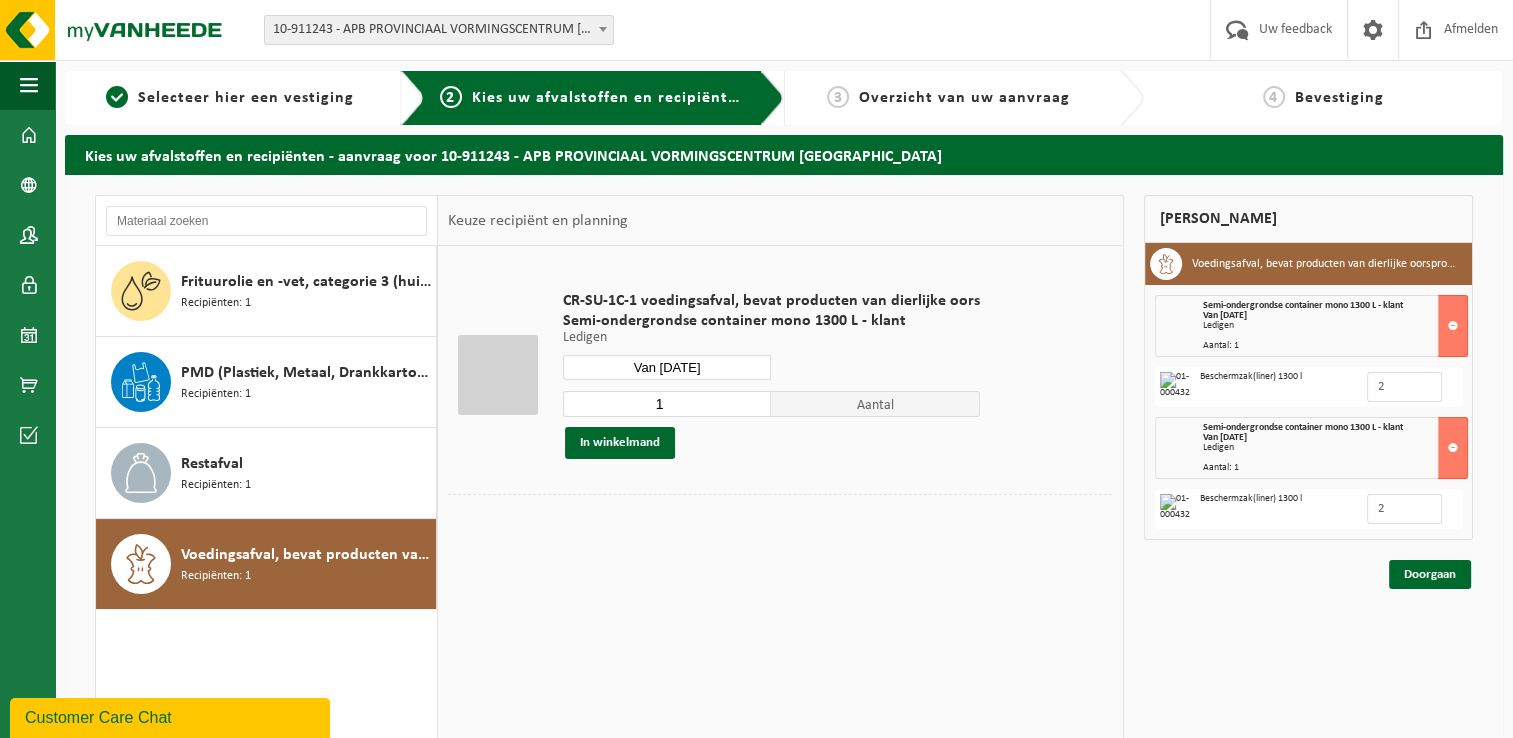 type on "1" 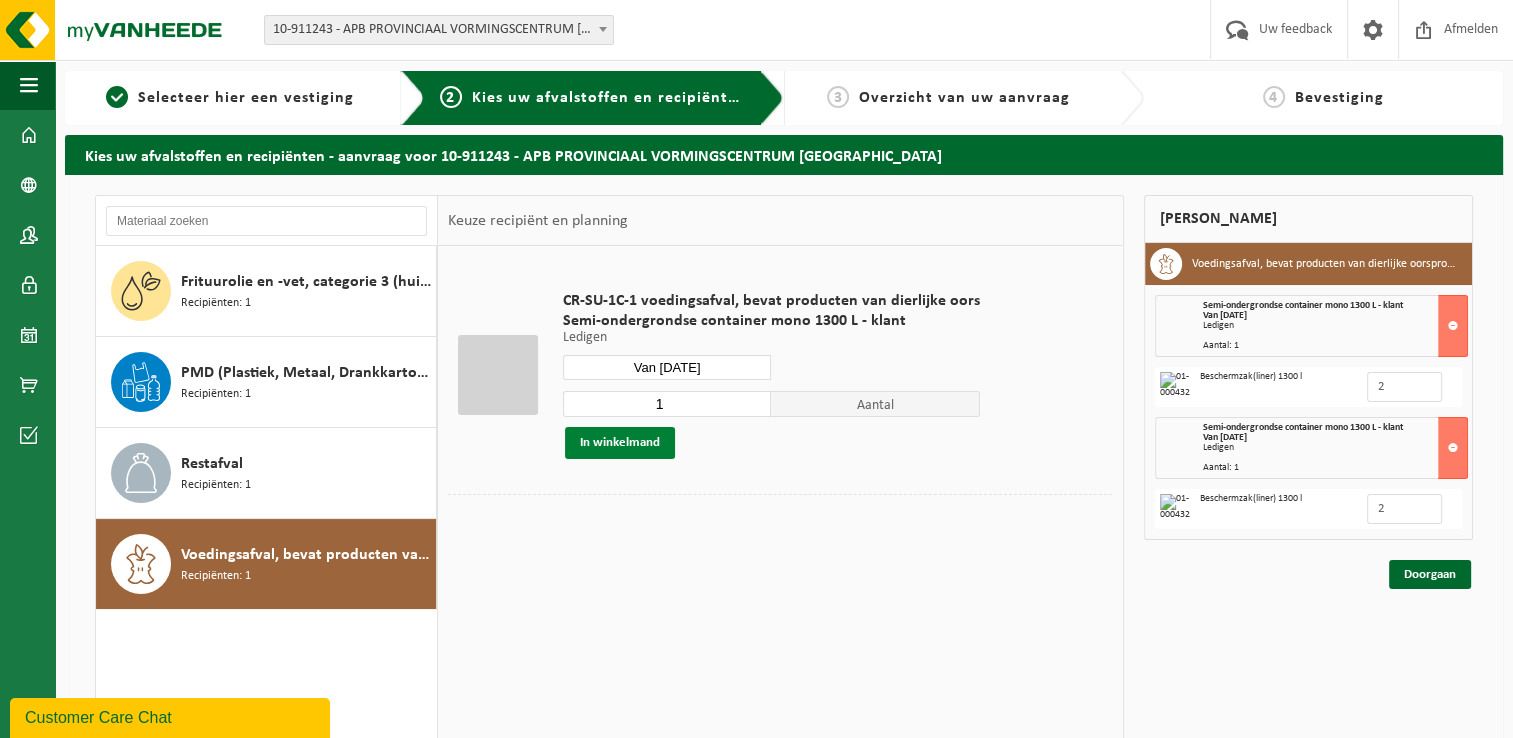 click on "In winkelmand" at bounding box center (620, 443) 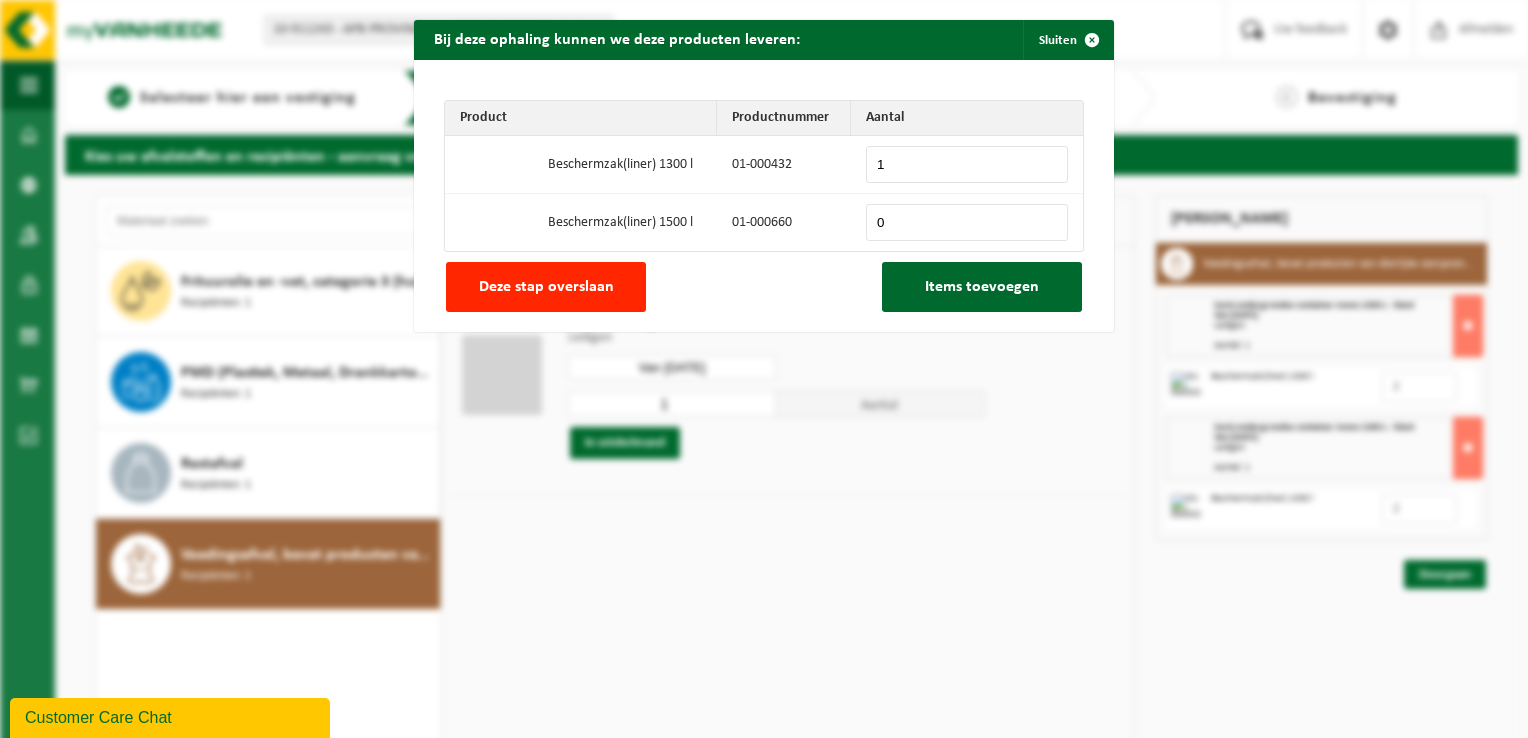 click on "1" at bounding box center [967, 164] 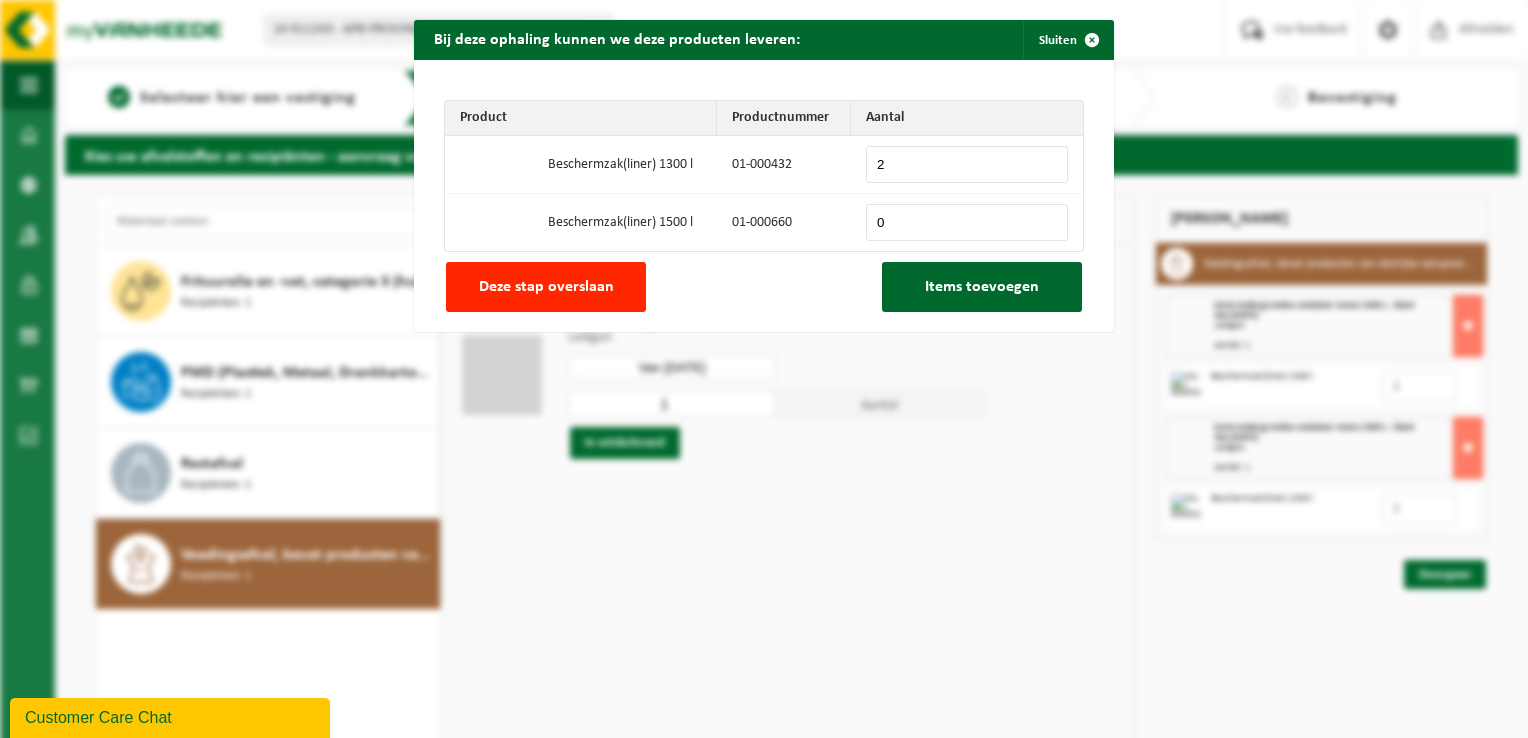 type on "2" 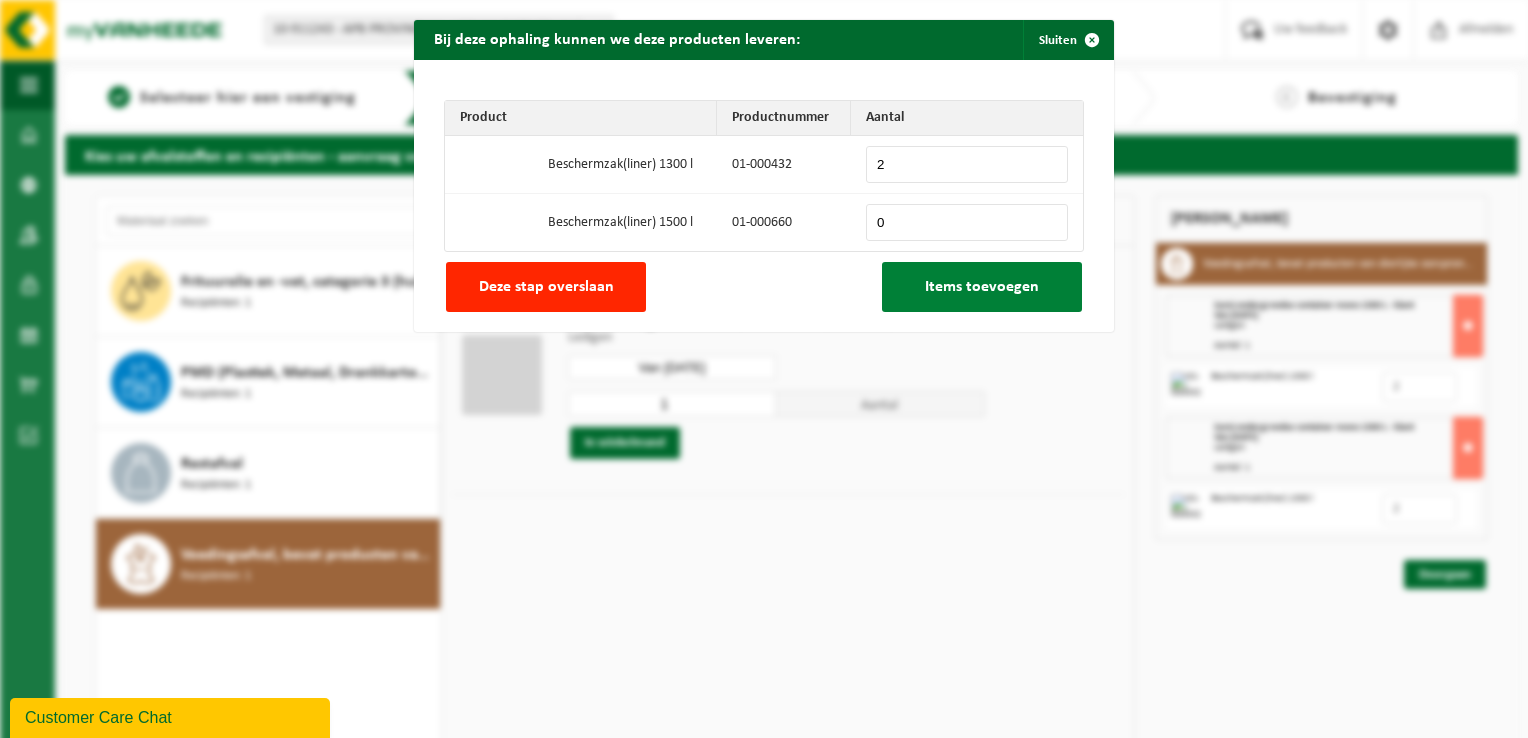 click on "Items toevoegen" at bounding box center [982, 287] 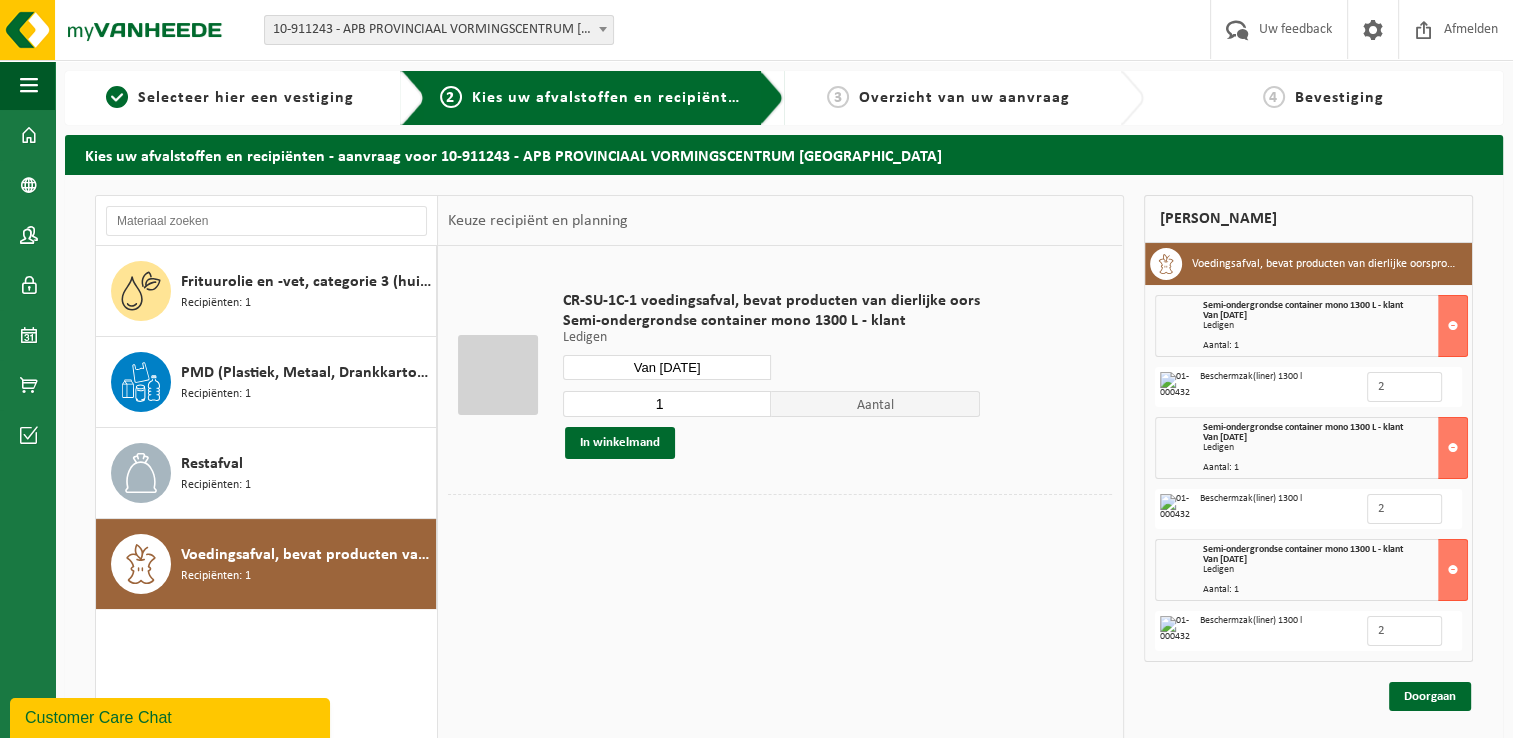 click on "Van 2025-09-24" at bounding box center [667, 367] 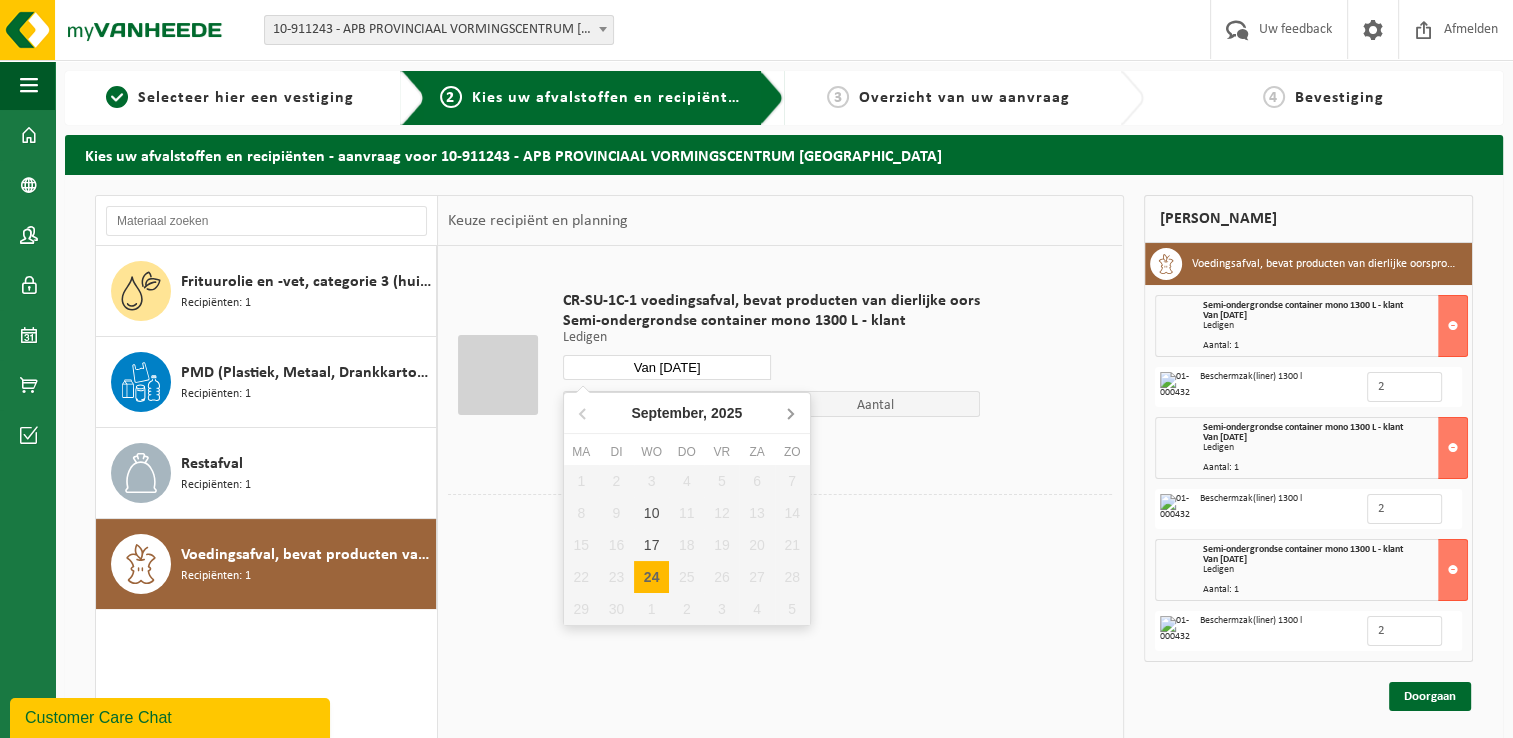 click 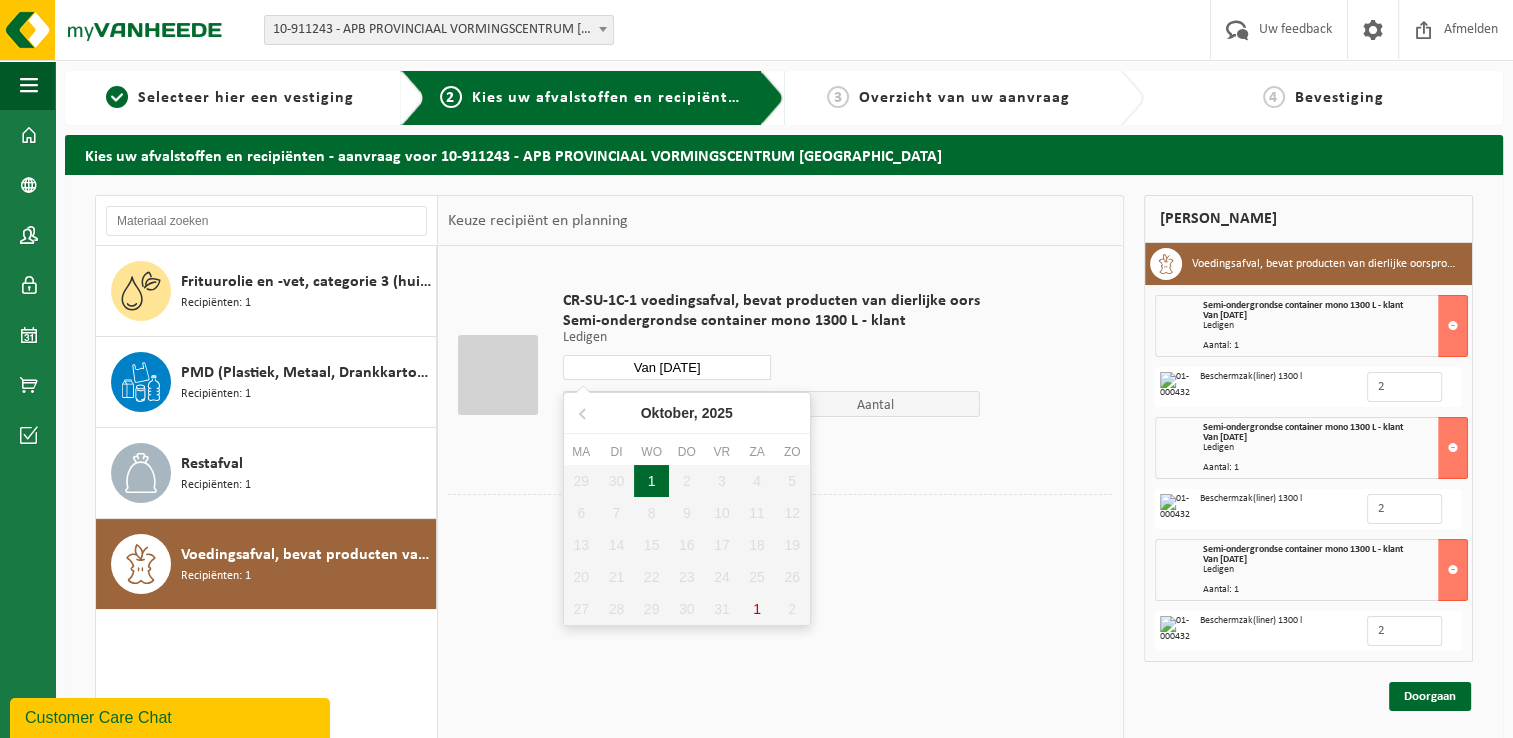 click on "1" at bounding box center (651, 481) 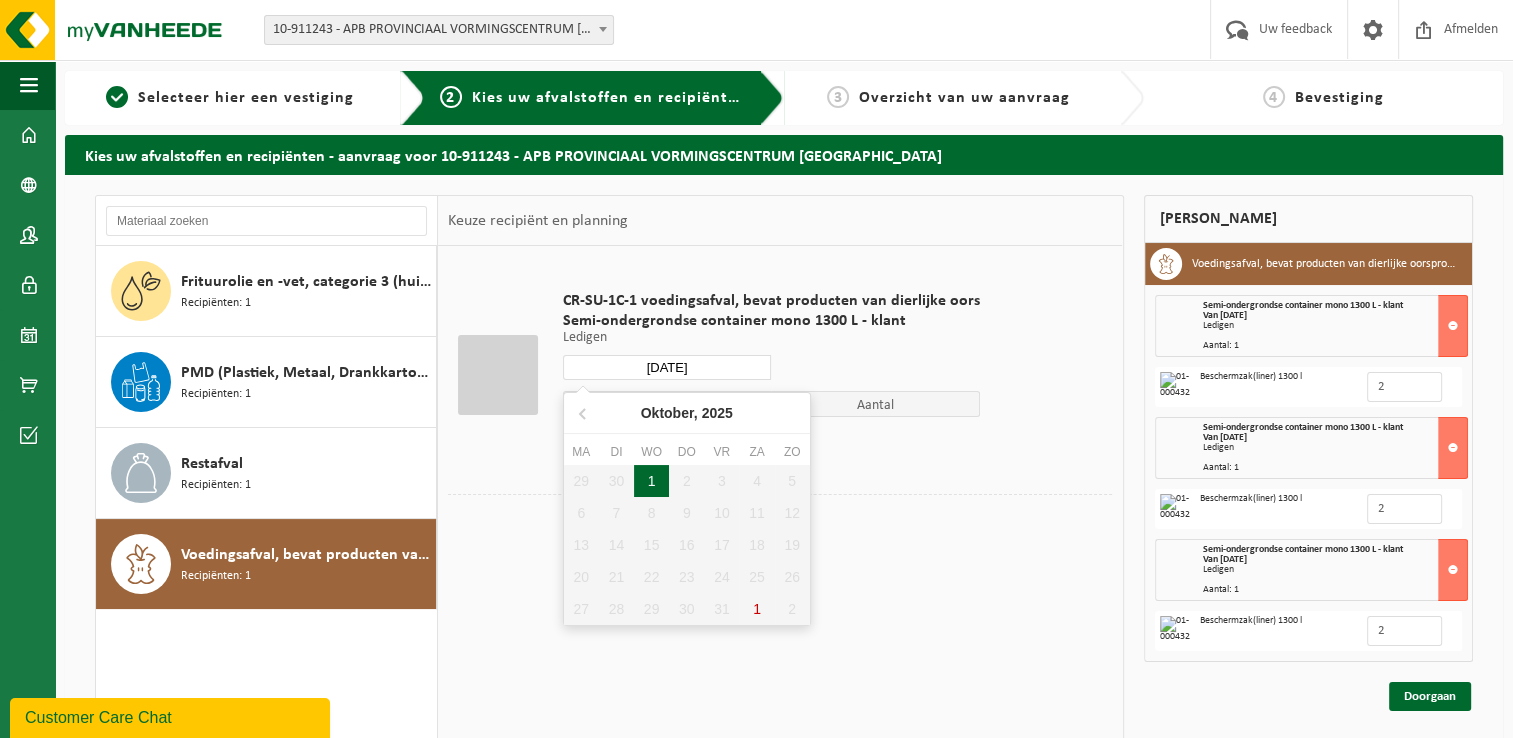 type on "Van 2025-10-01" 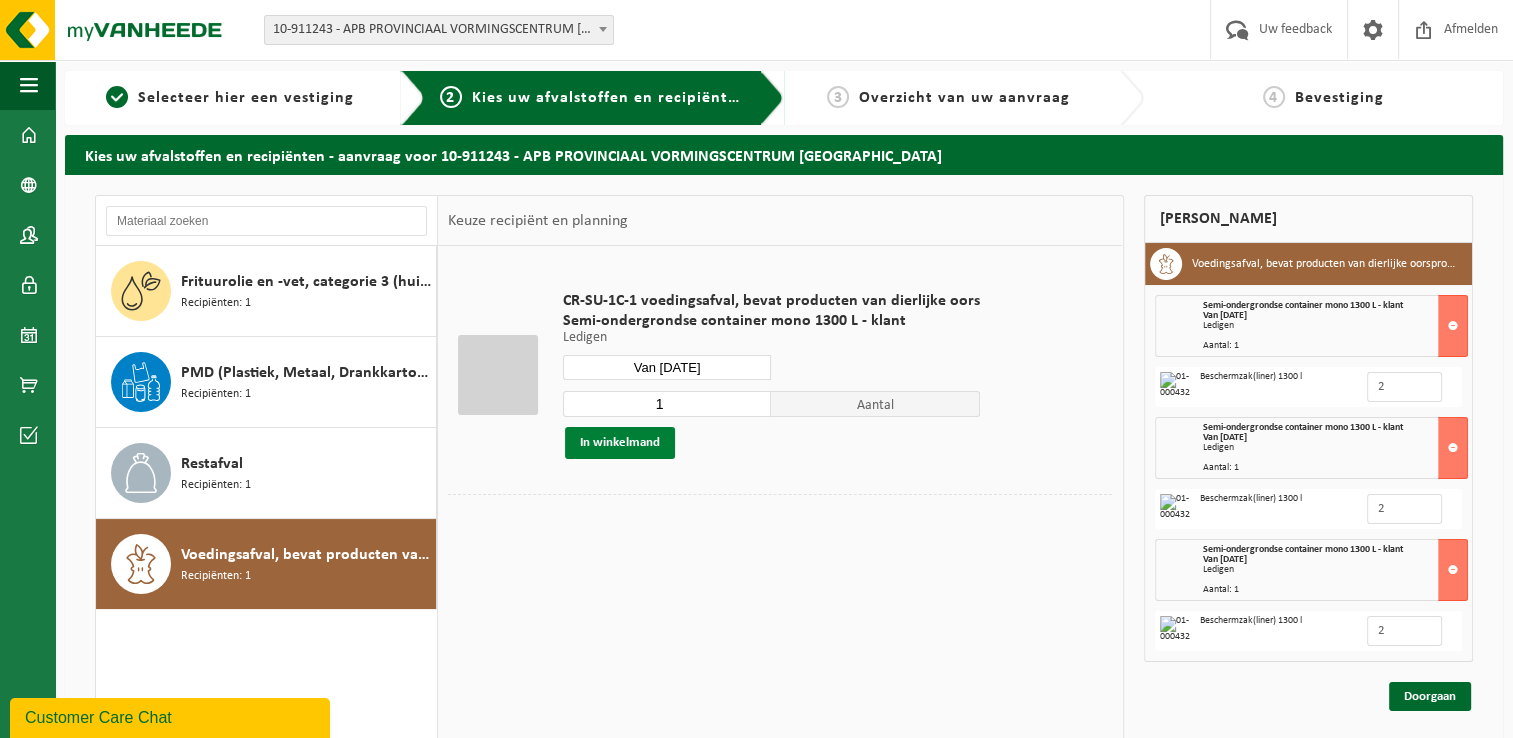 click on "In winkelmand" at bounding box center (620, 443) 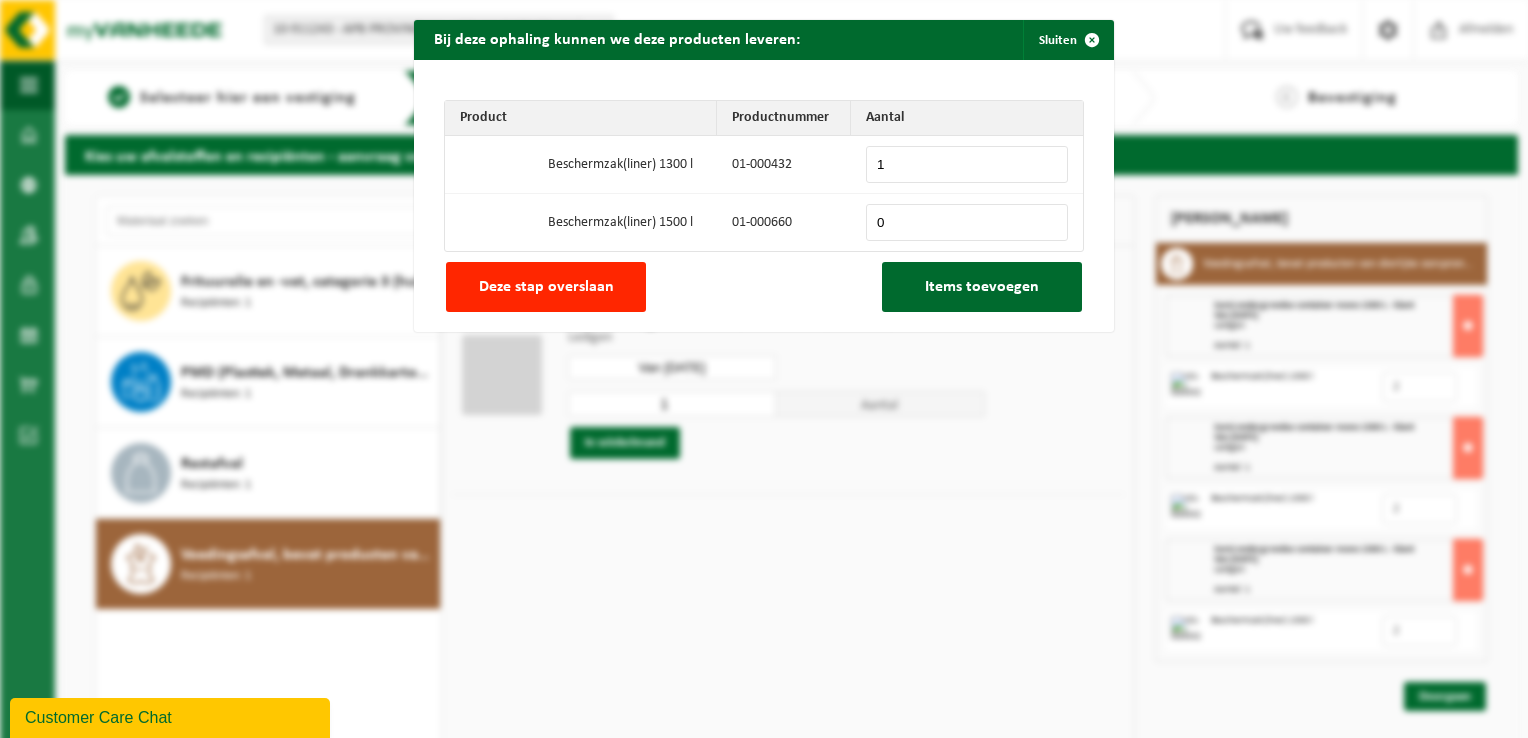 click on "1" at bounding box center [967, 164] 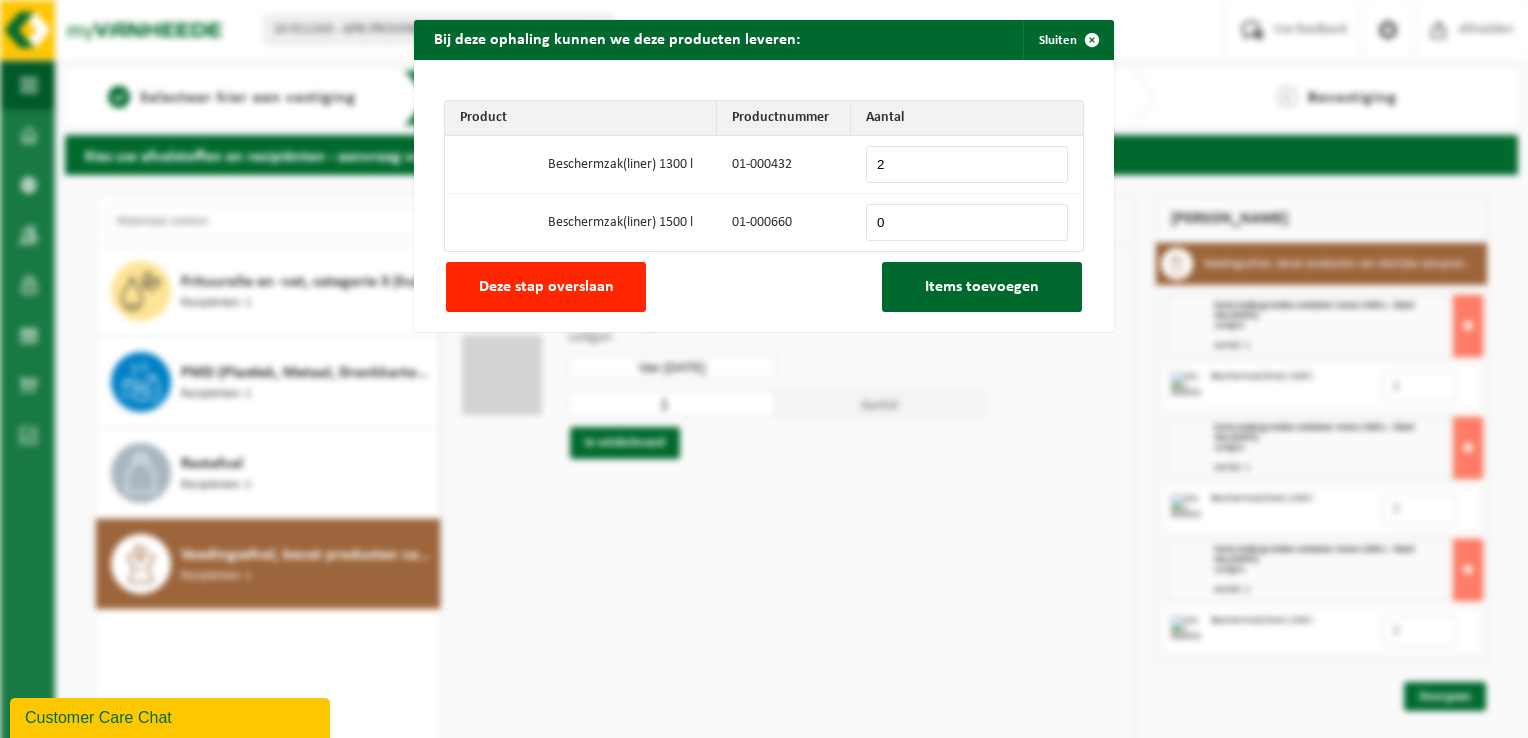 type on "2" 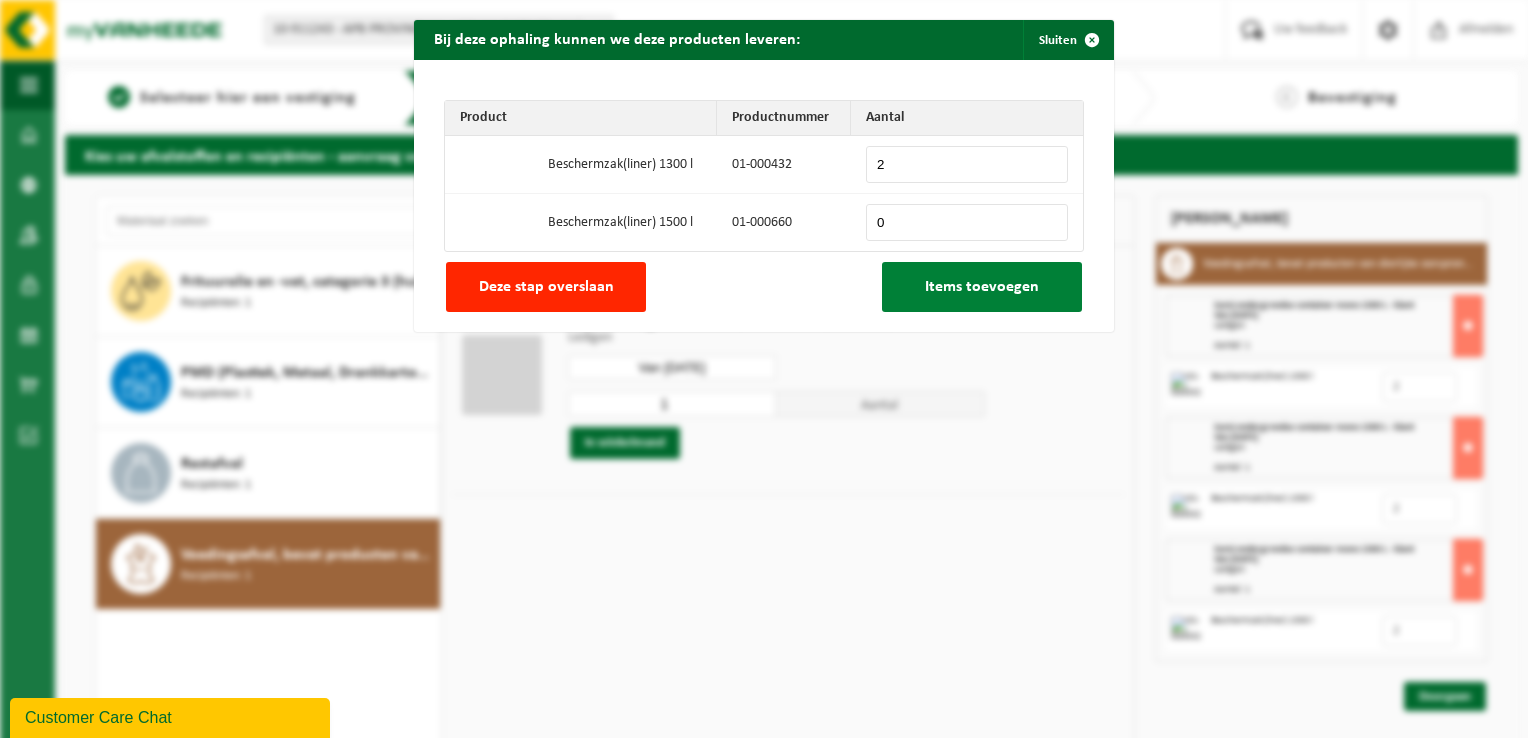 click on "Items toevoegen" at bounding box center [982, 287] 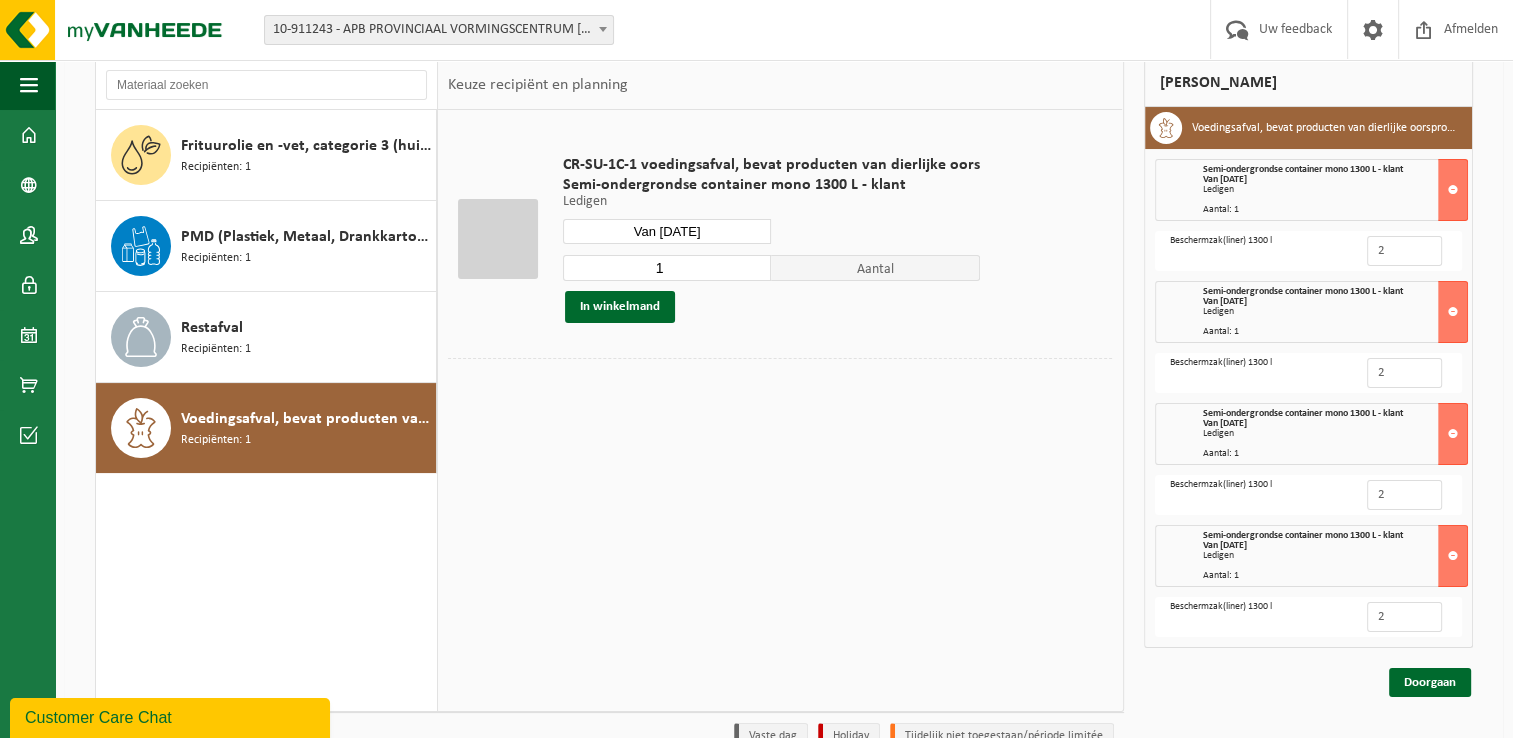 scroll, scrollTop: 237, scrollLeft: 0, axis: vertical 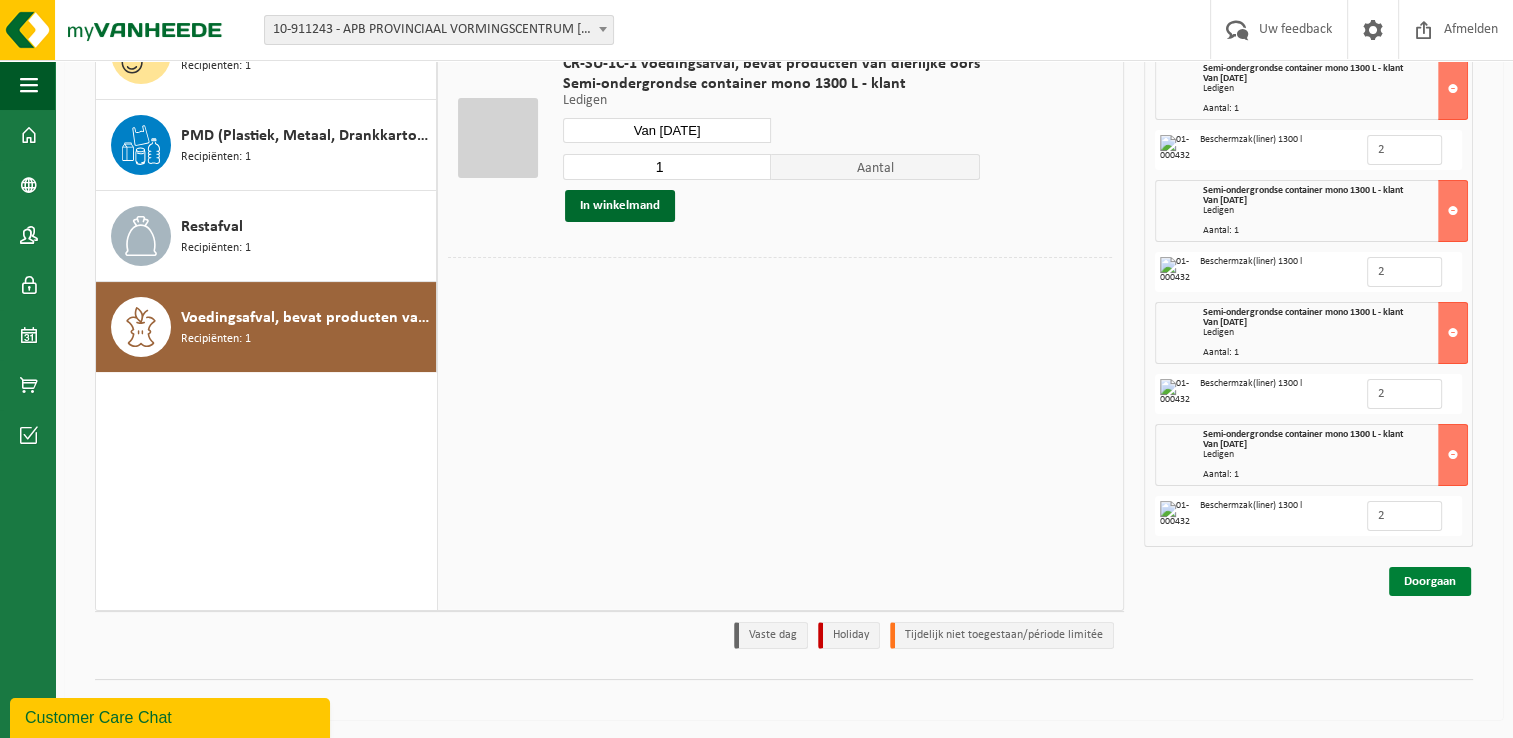 click on "Doorgaan" at bounding box center (1430, 581) 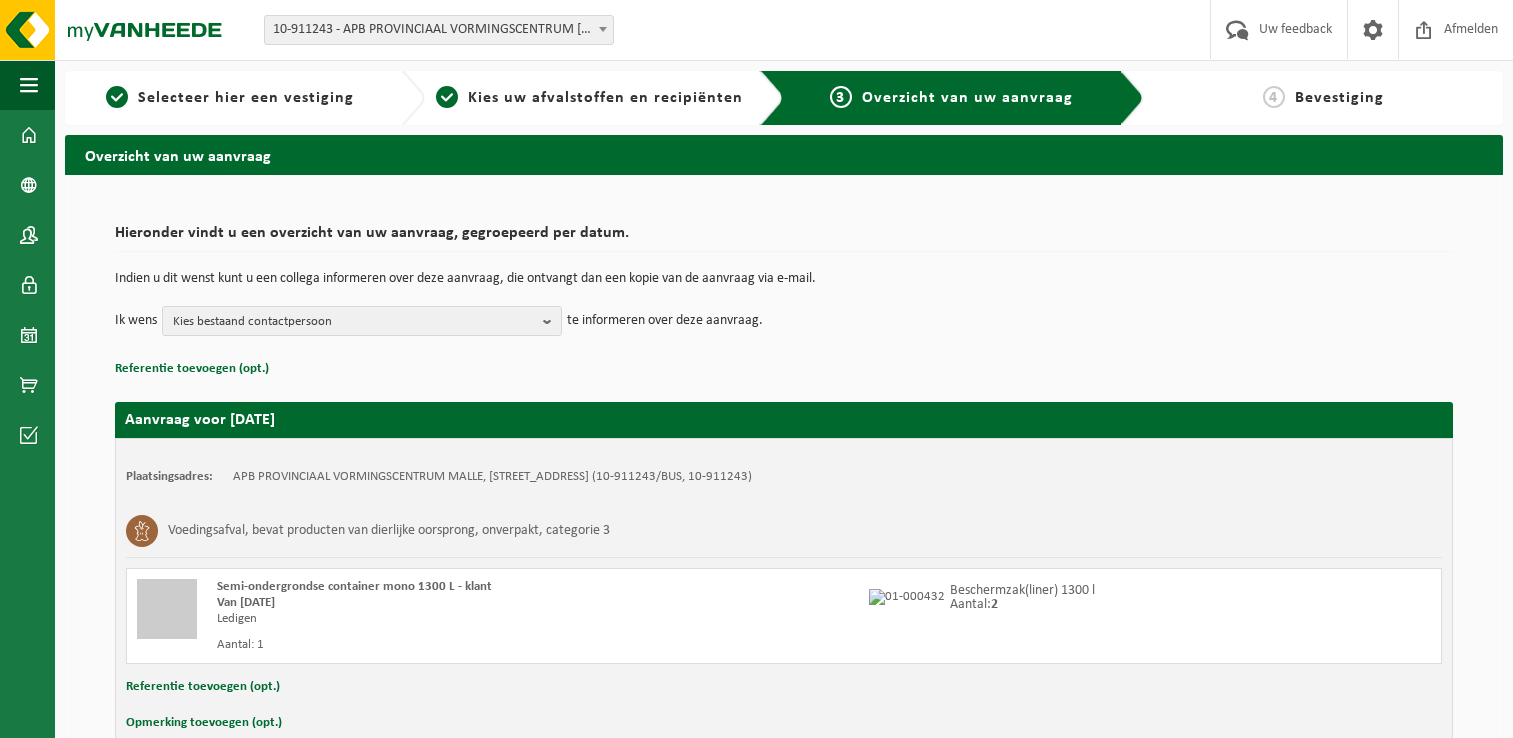 scroll, scrollTop: 0, scrollLeft: 0, axis: both 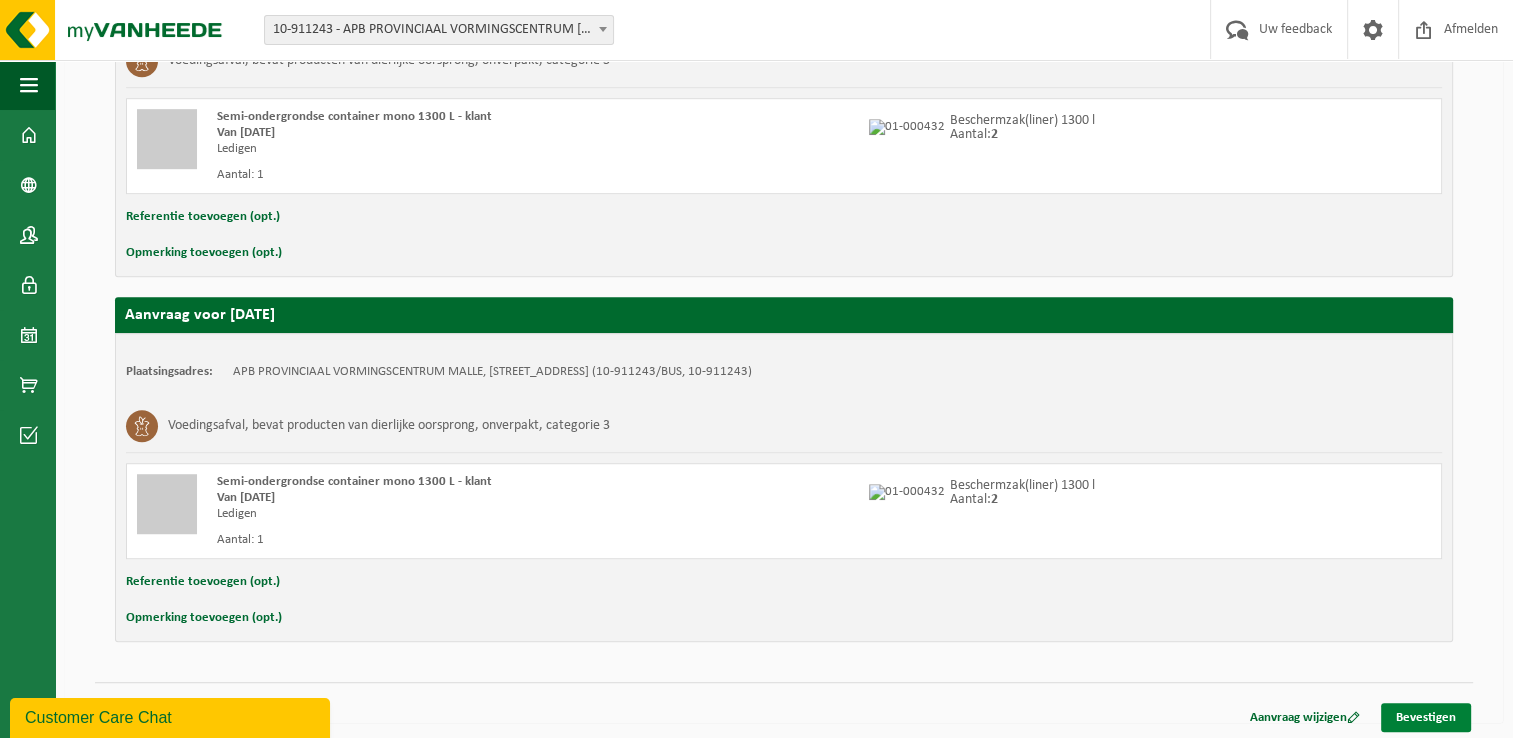click on "Bevestigen" at bounding box center [1426, 717] 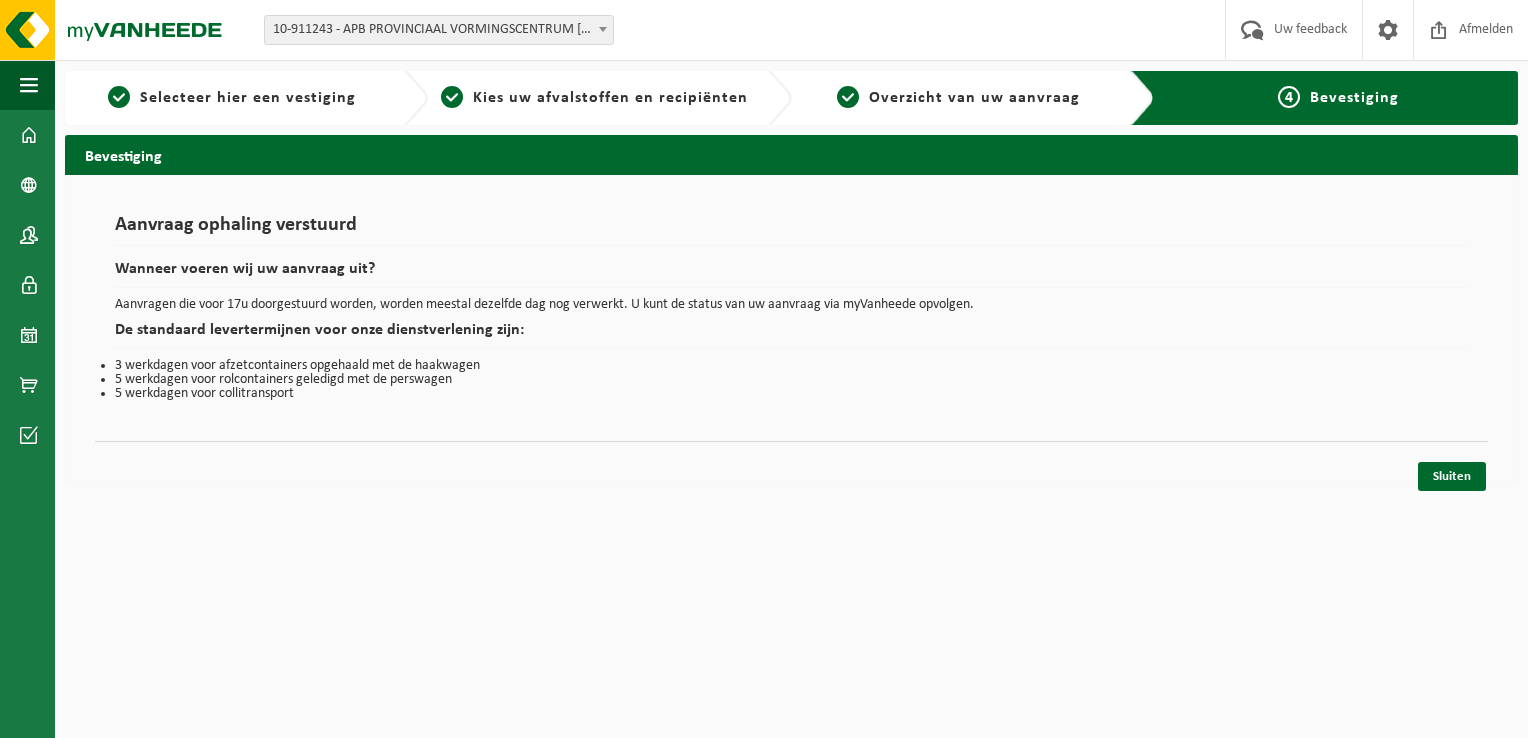 scroll, scrollTop: 0, scrollLeft: 0, axis: both 